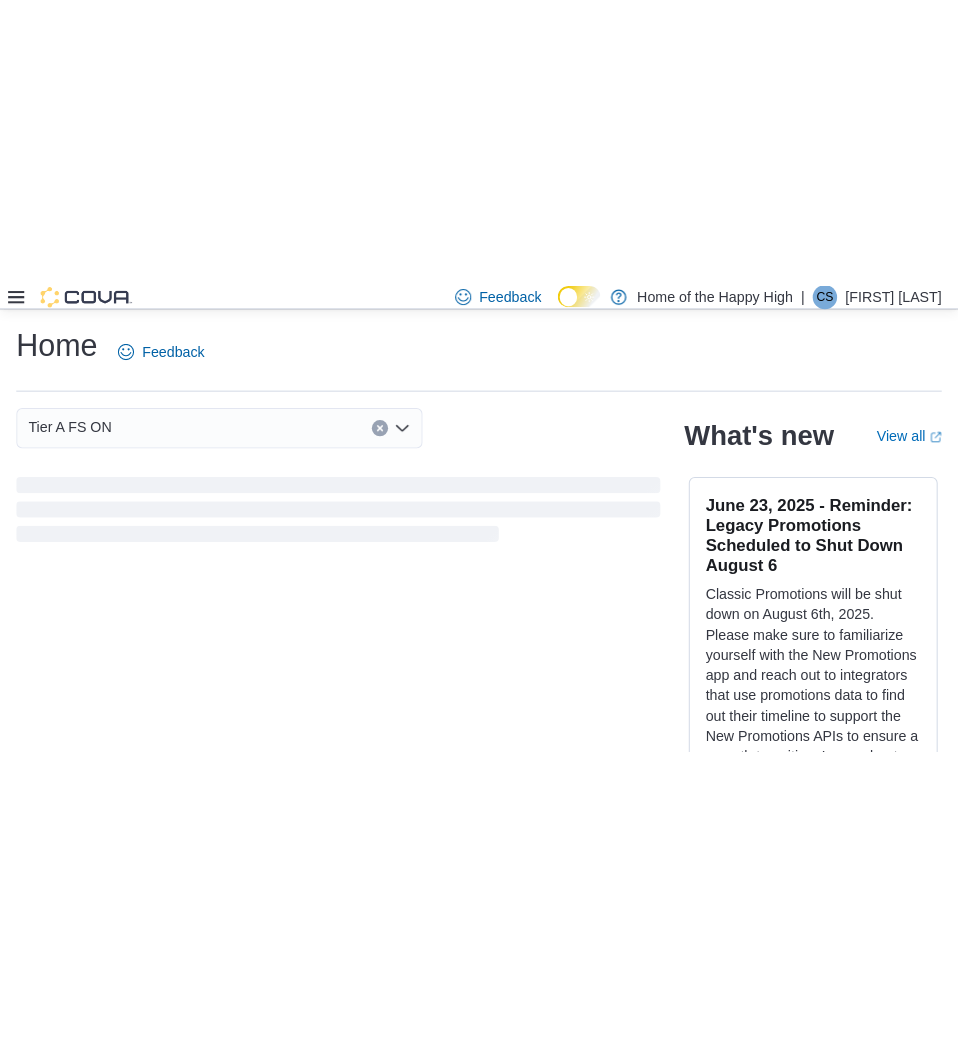scroll, scrollTop: 0, scrollLeft: 0, axis: both 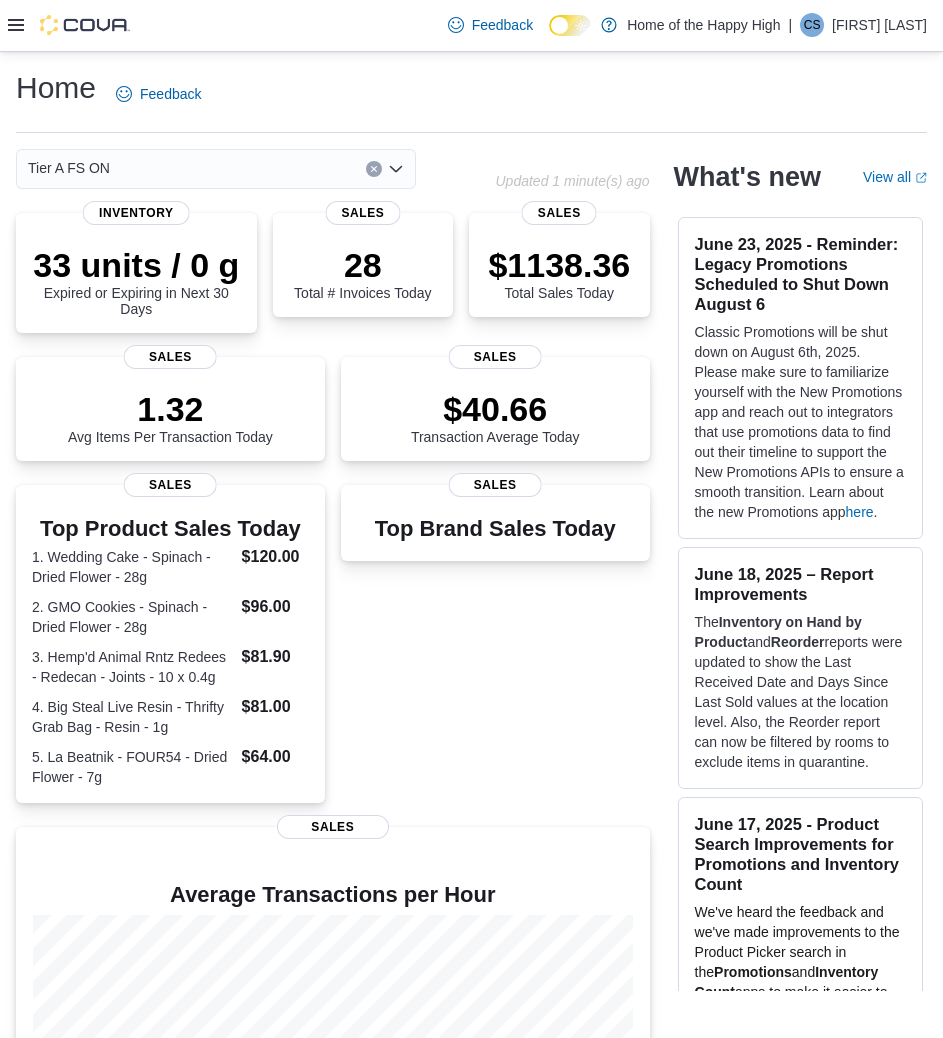 click 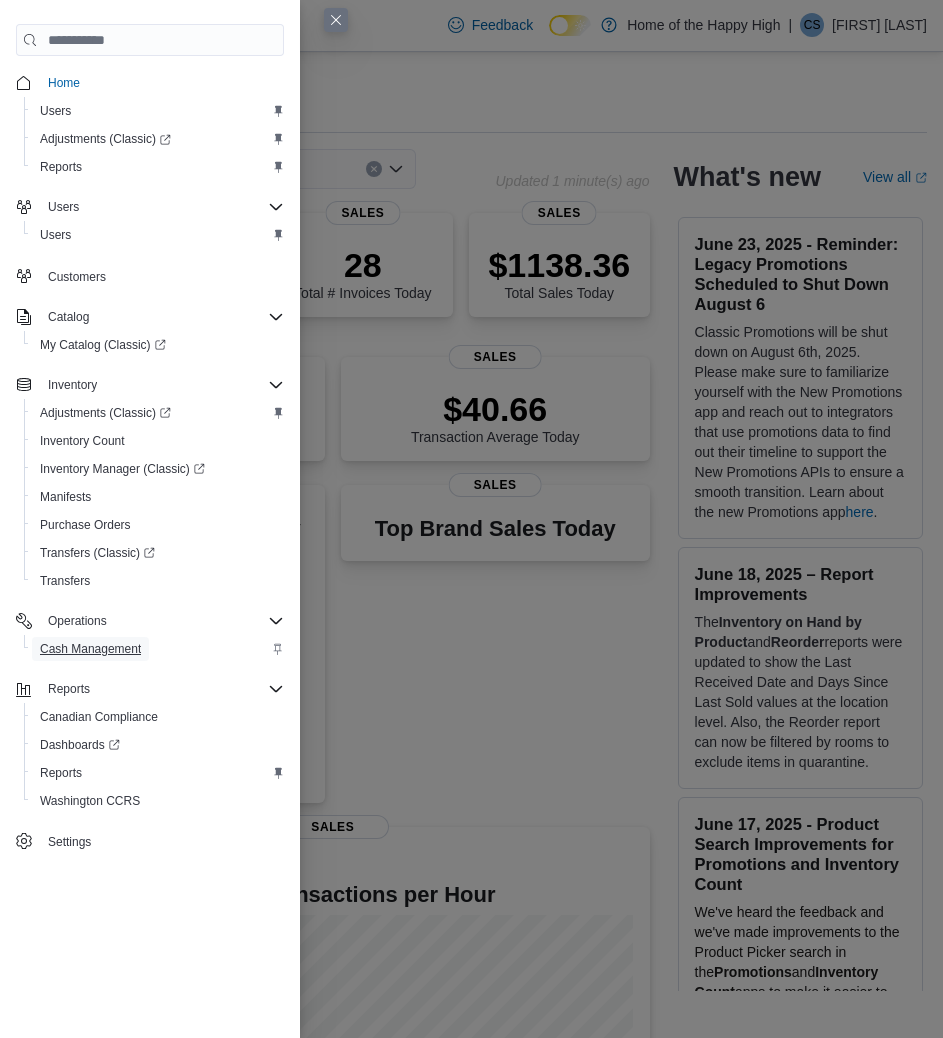click on "Cash Management" at bounding box center (90, 649) 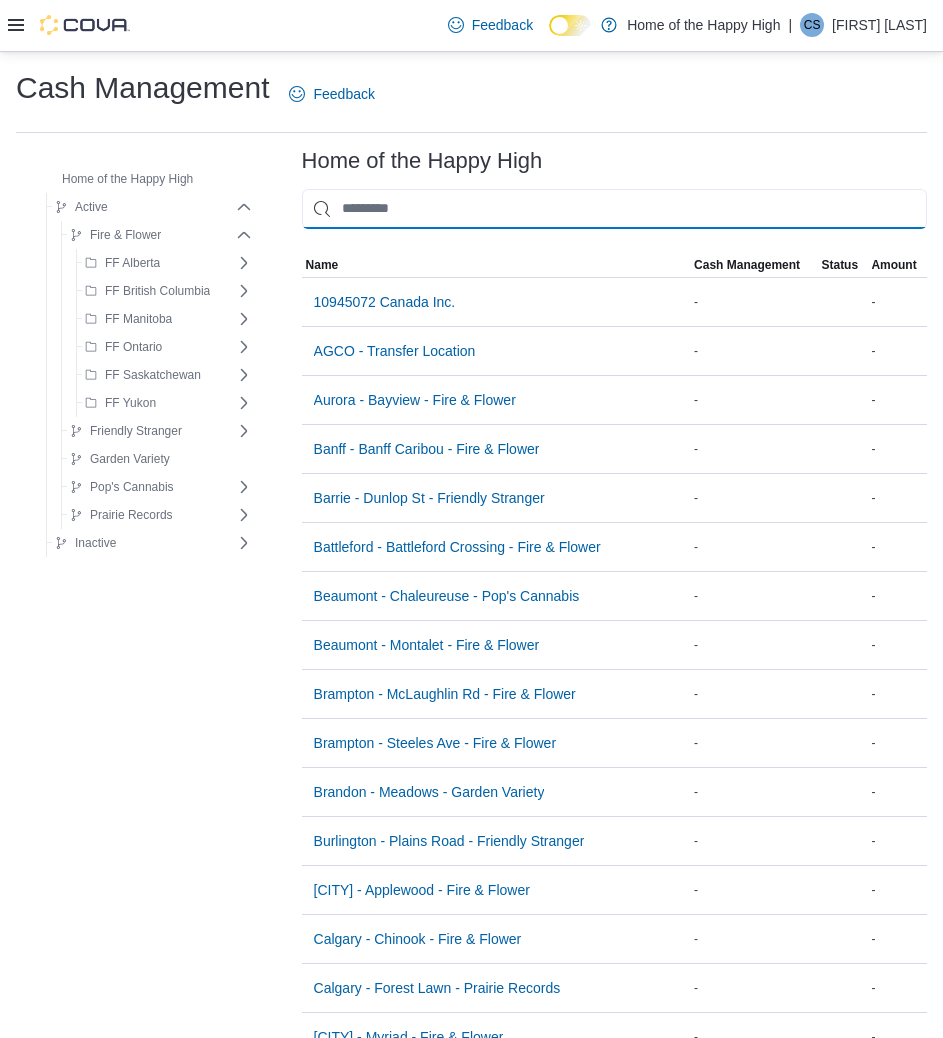 click at bounding box center [614, 209] 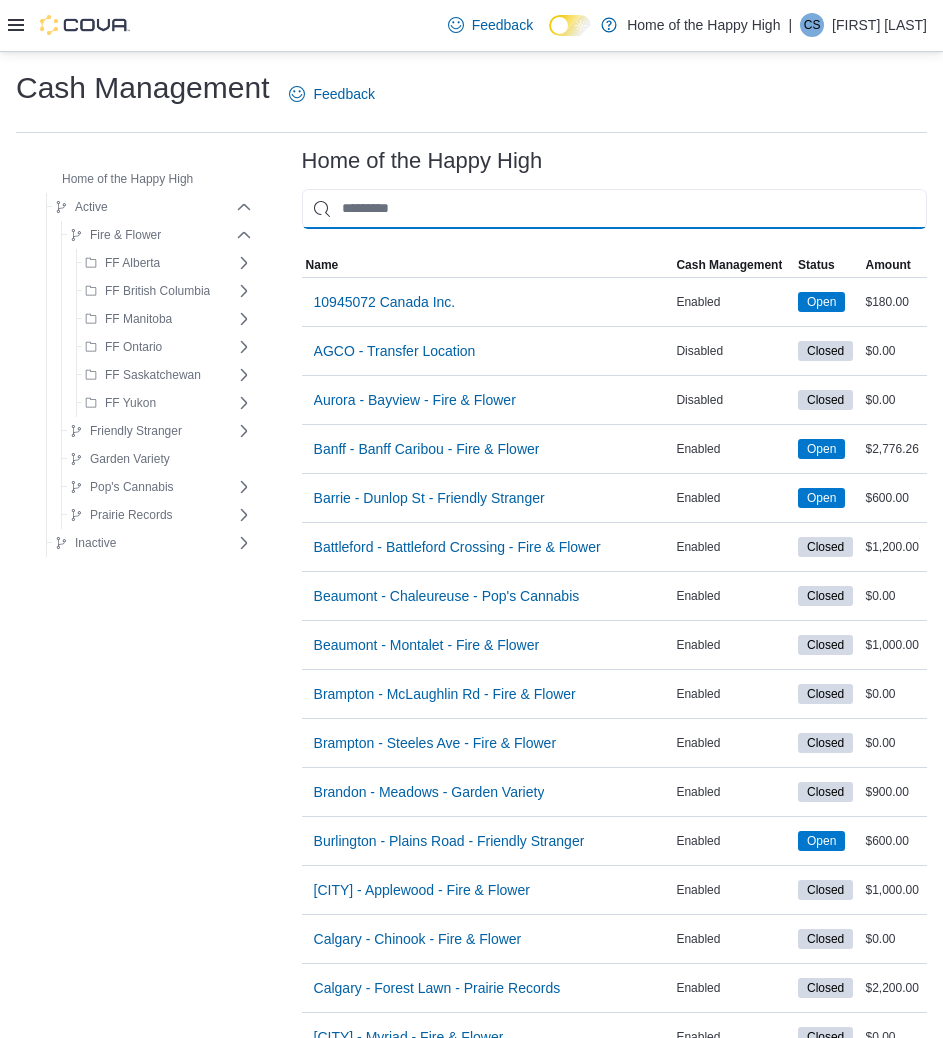 click at bounding box center (614, 209) 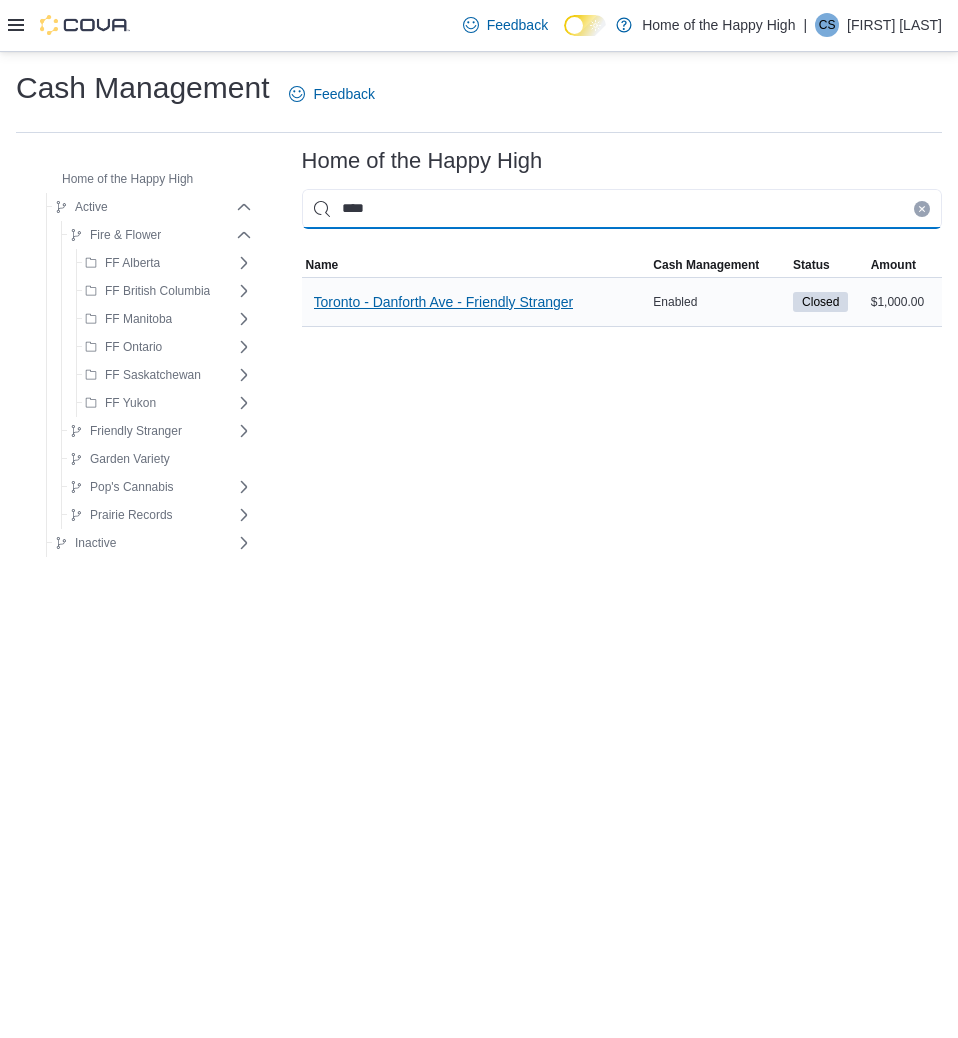 type on "****" 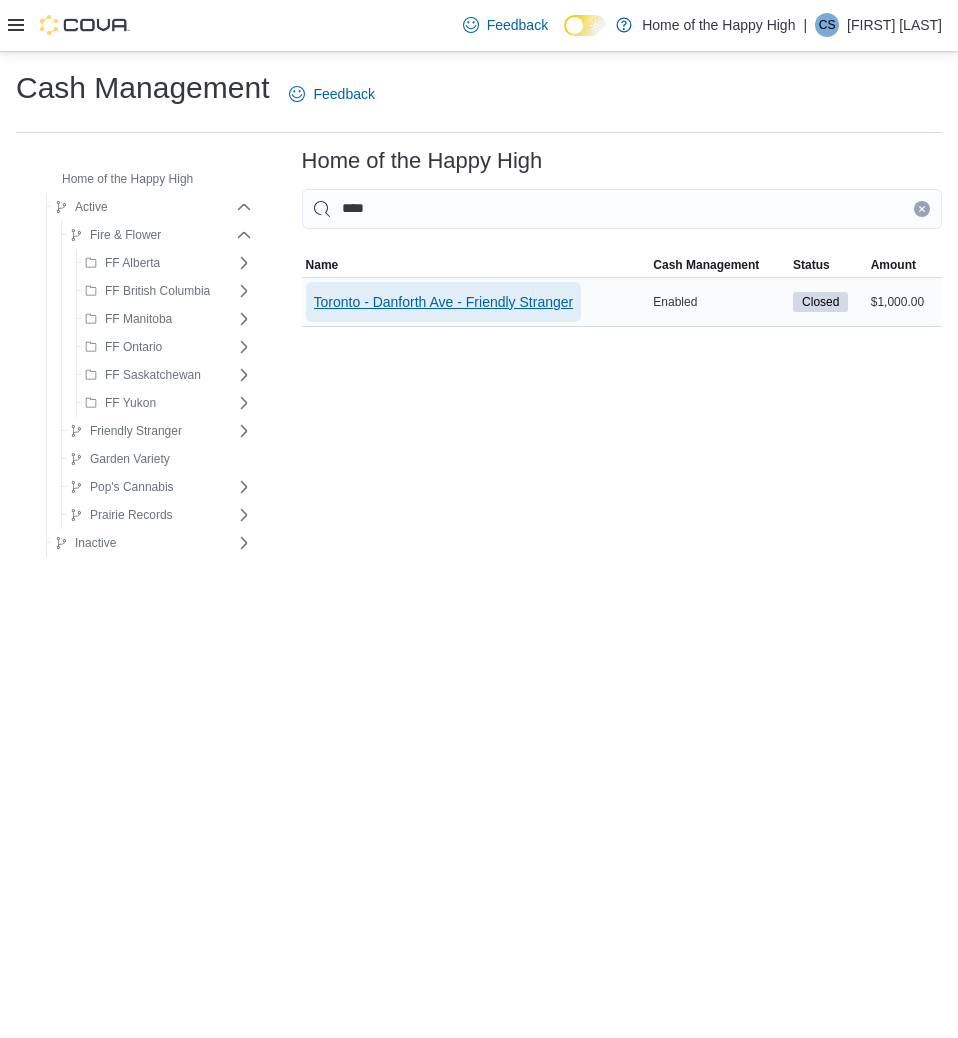 click on "Toronto - Danforth Ave - Friendly Stranger" at bounding box center (444, 302) 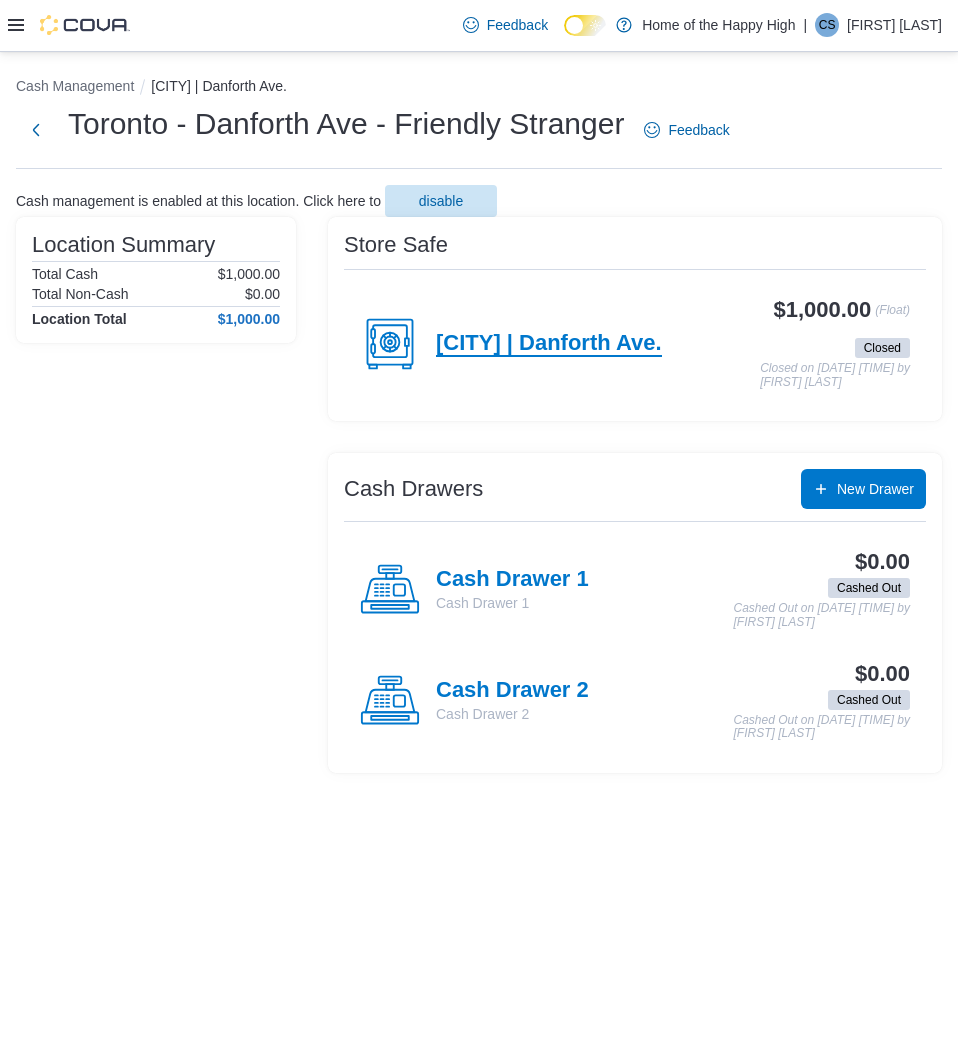 click on "[CITY] | Danforth Ave." at bounding box center (549, 344) 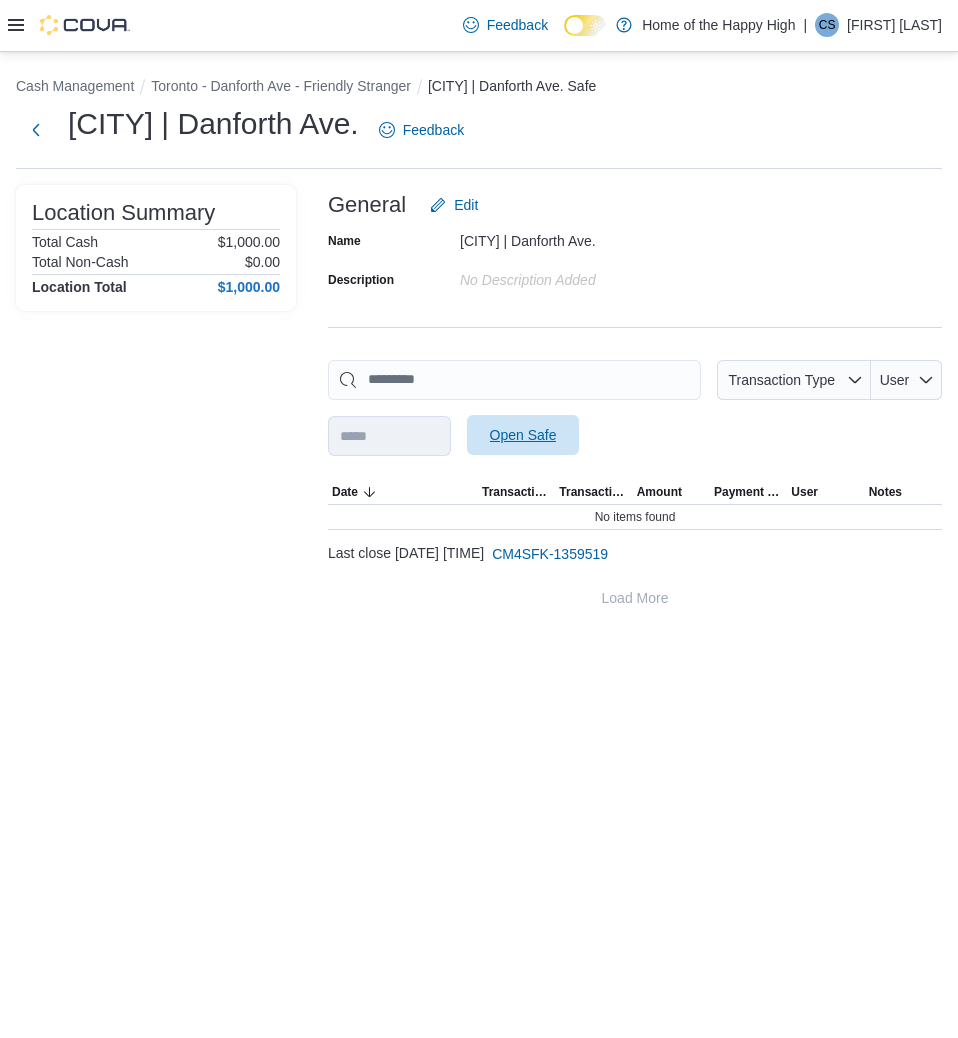 click on "Open Safe" at bounding box center [523, 435] 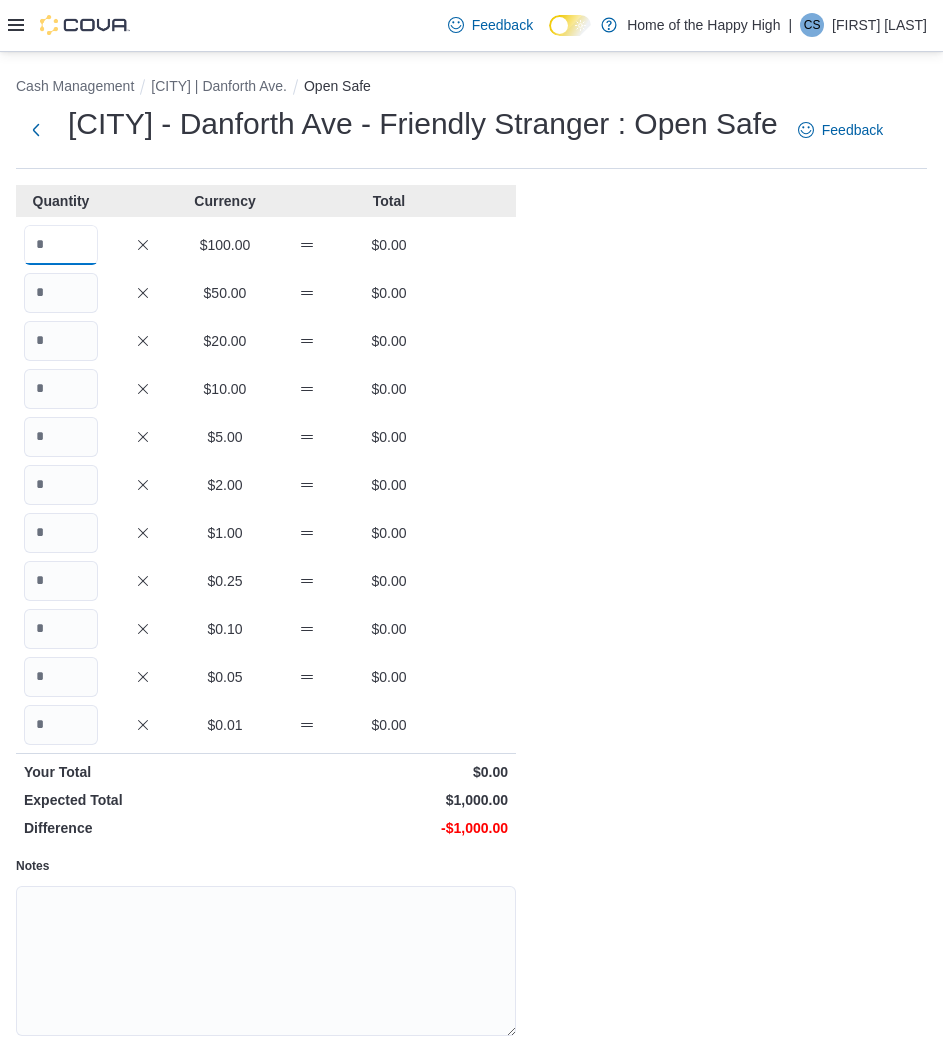click at bounding box center [61, 245] 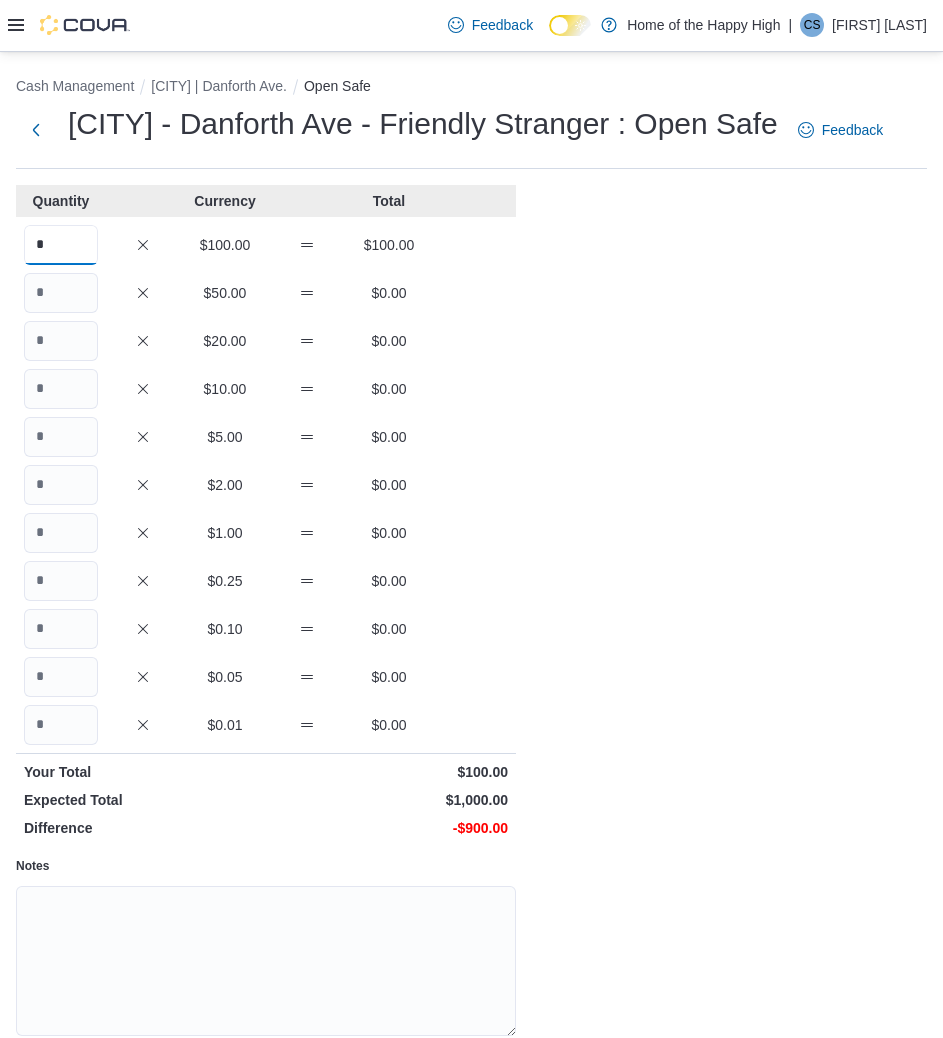 type on "*" 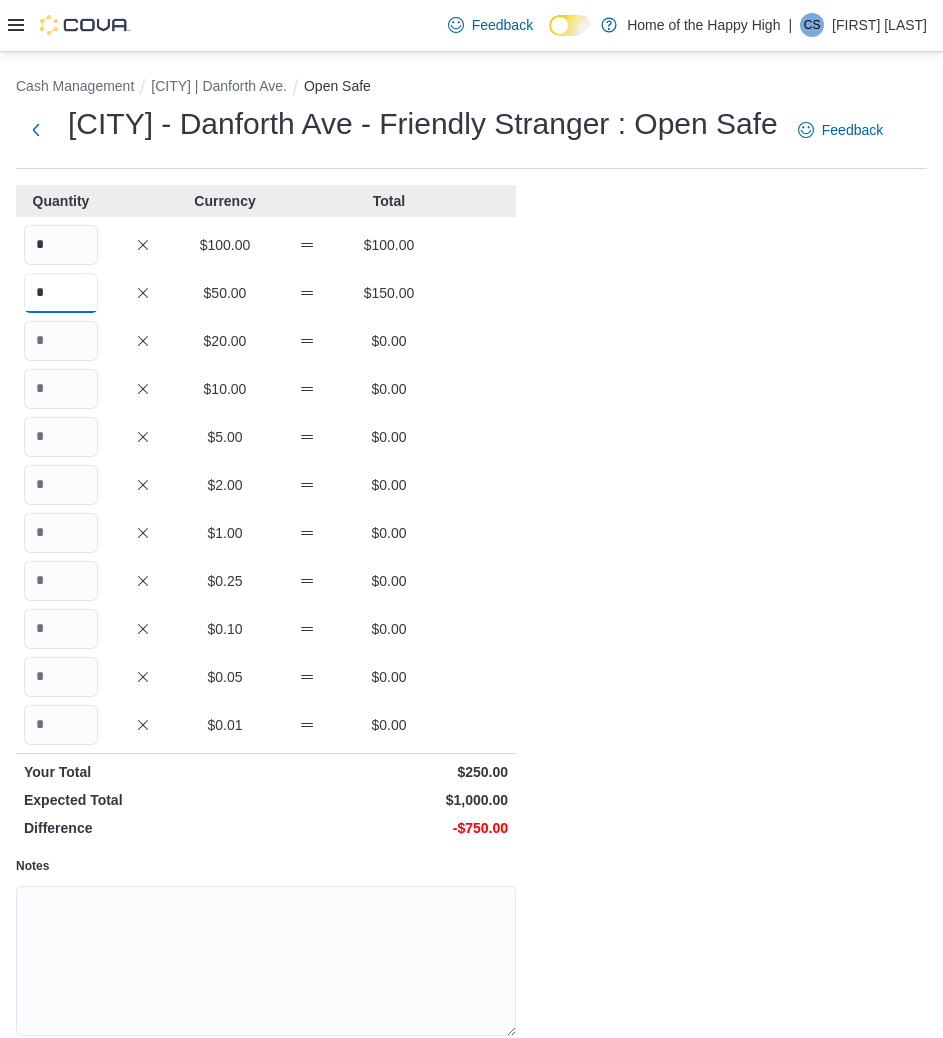 type on "*" 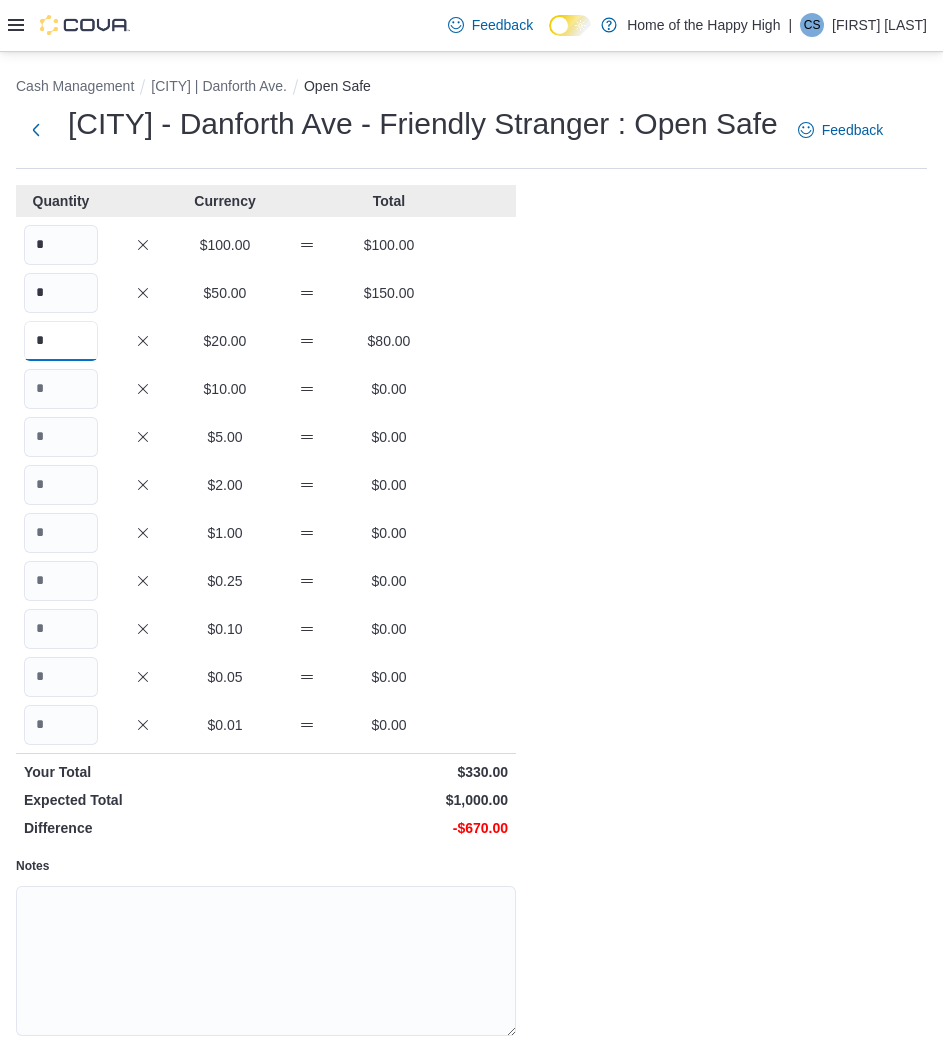 type on "*" 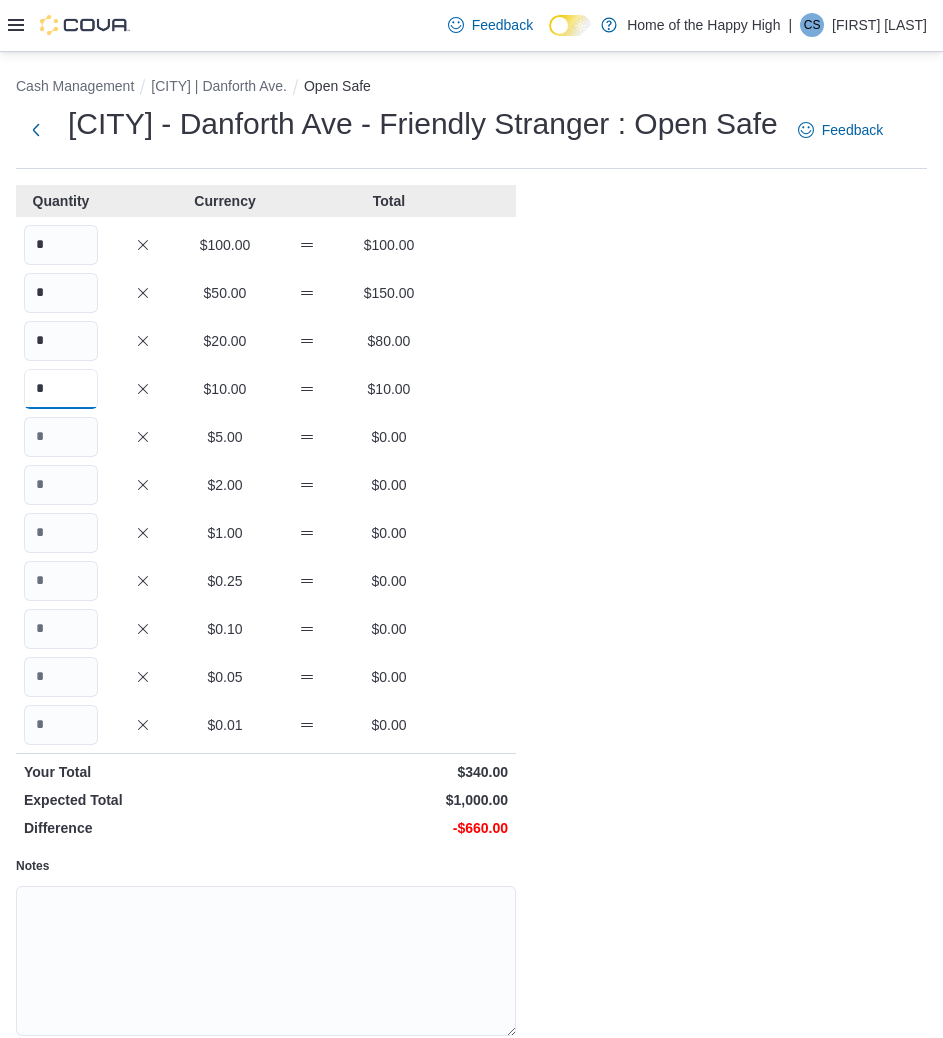 type on "*" 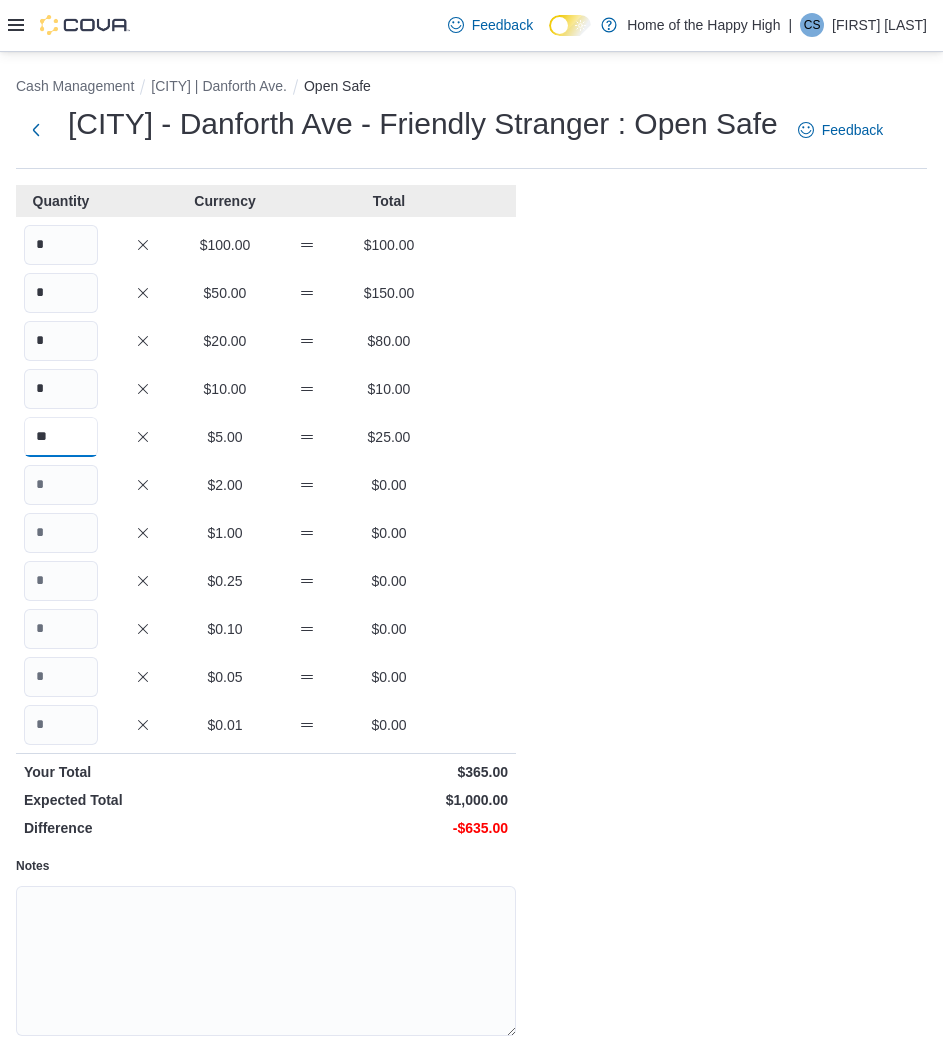 type on "**" 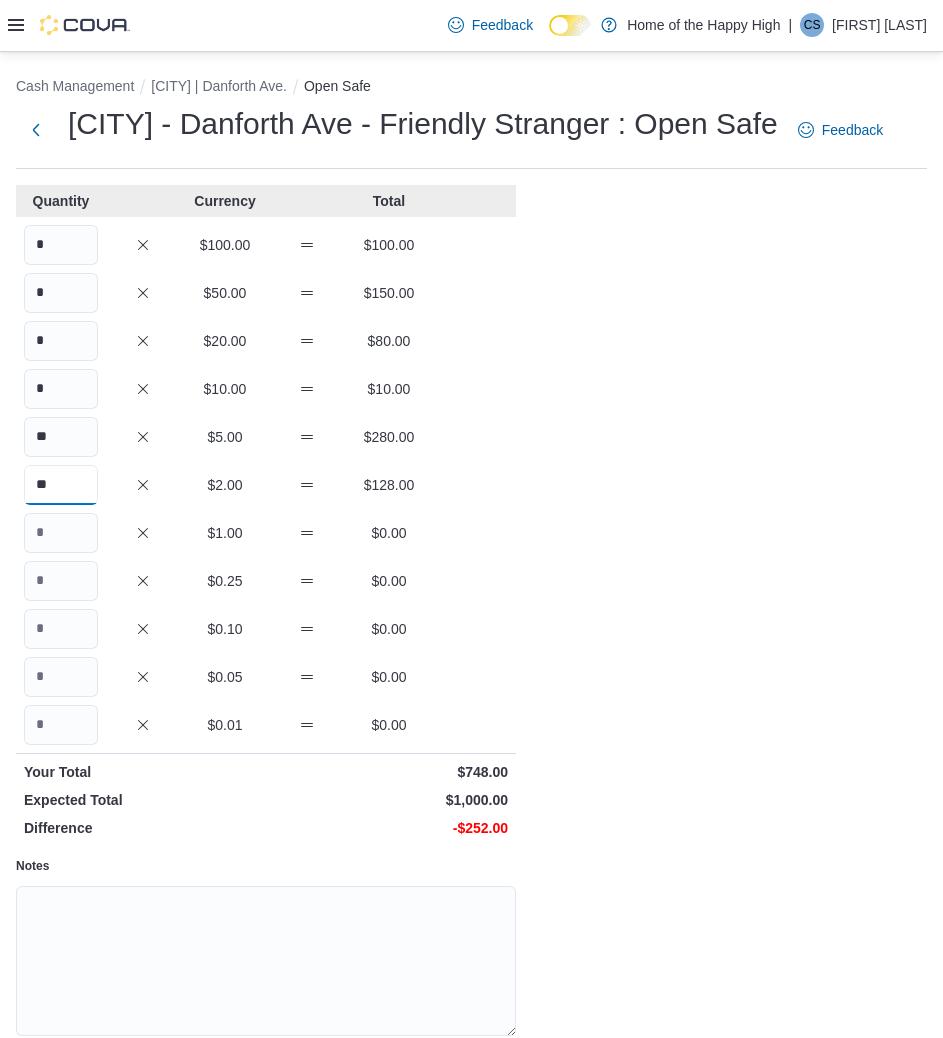 type on "**" 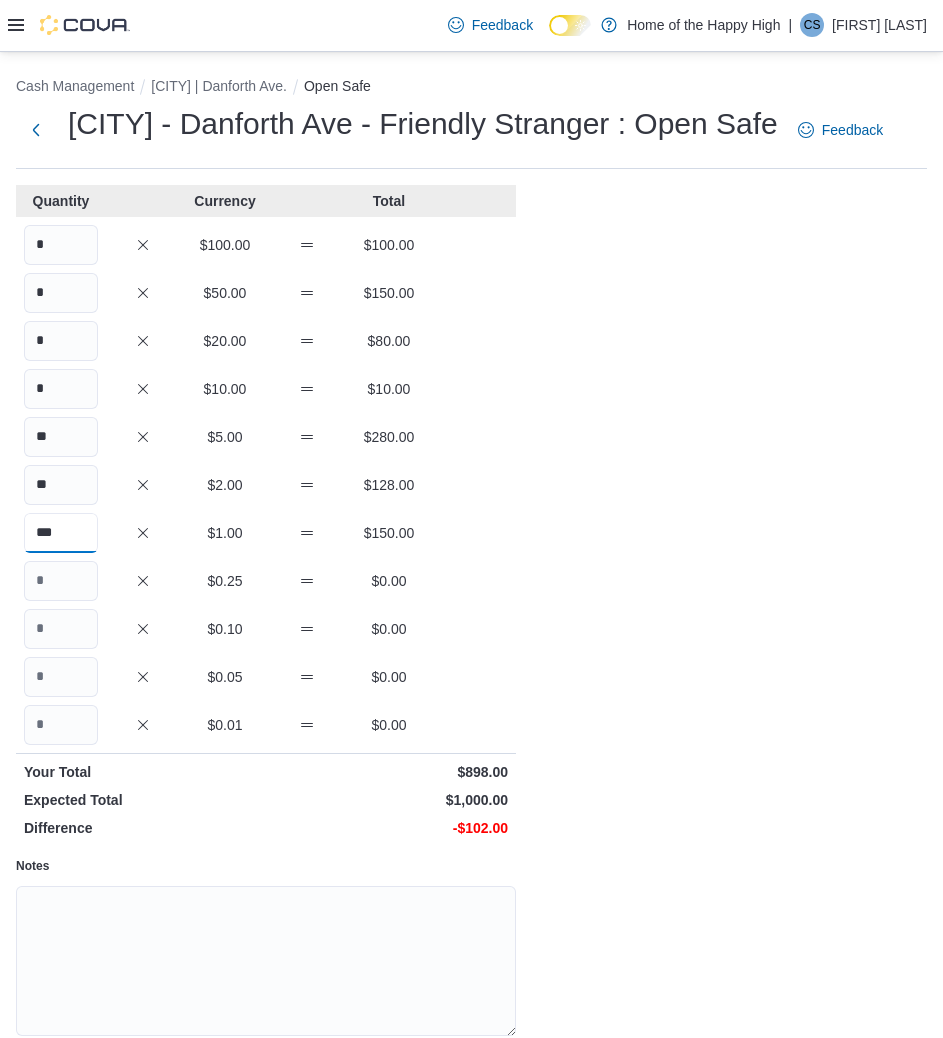type on "***" 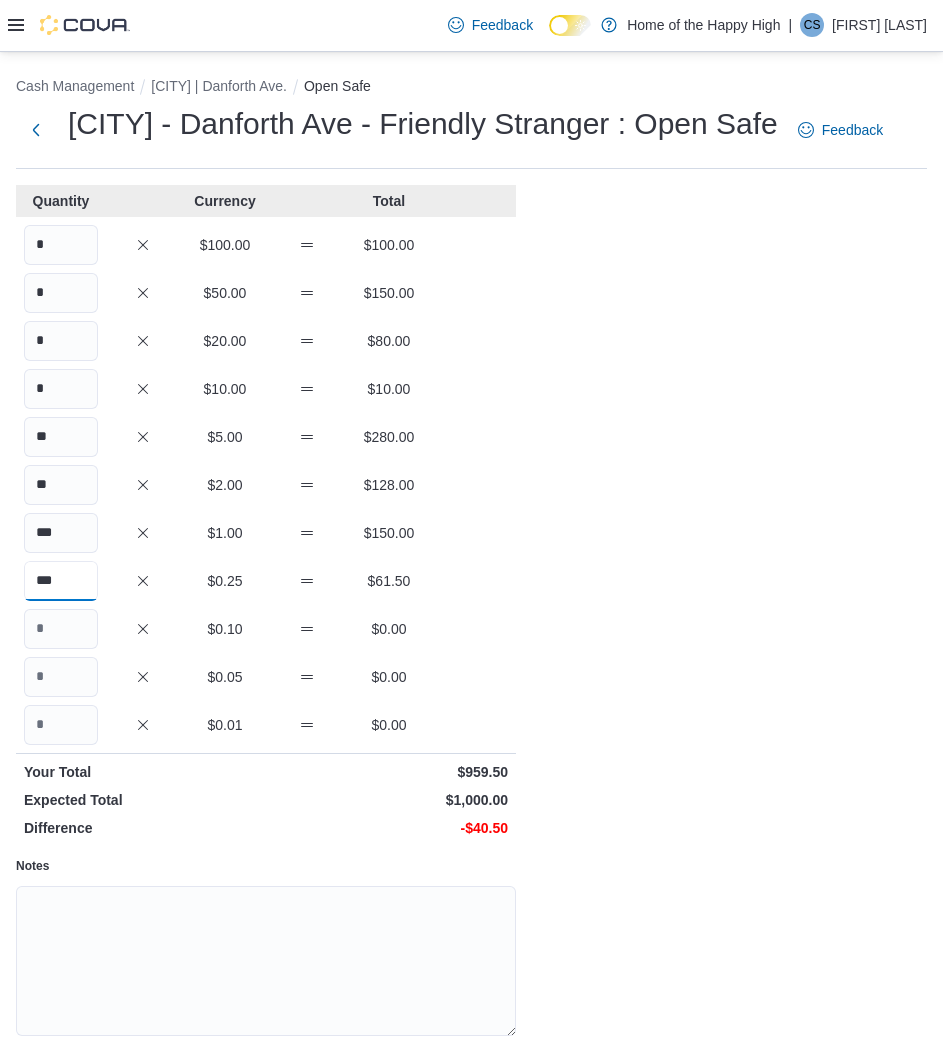 type on "***" 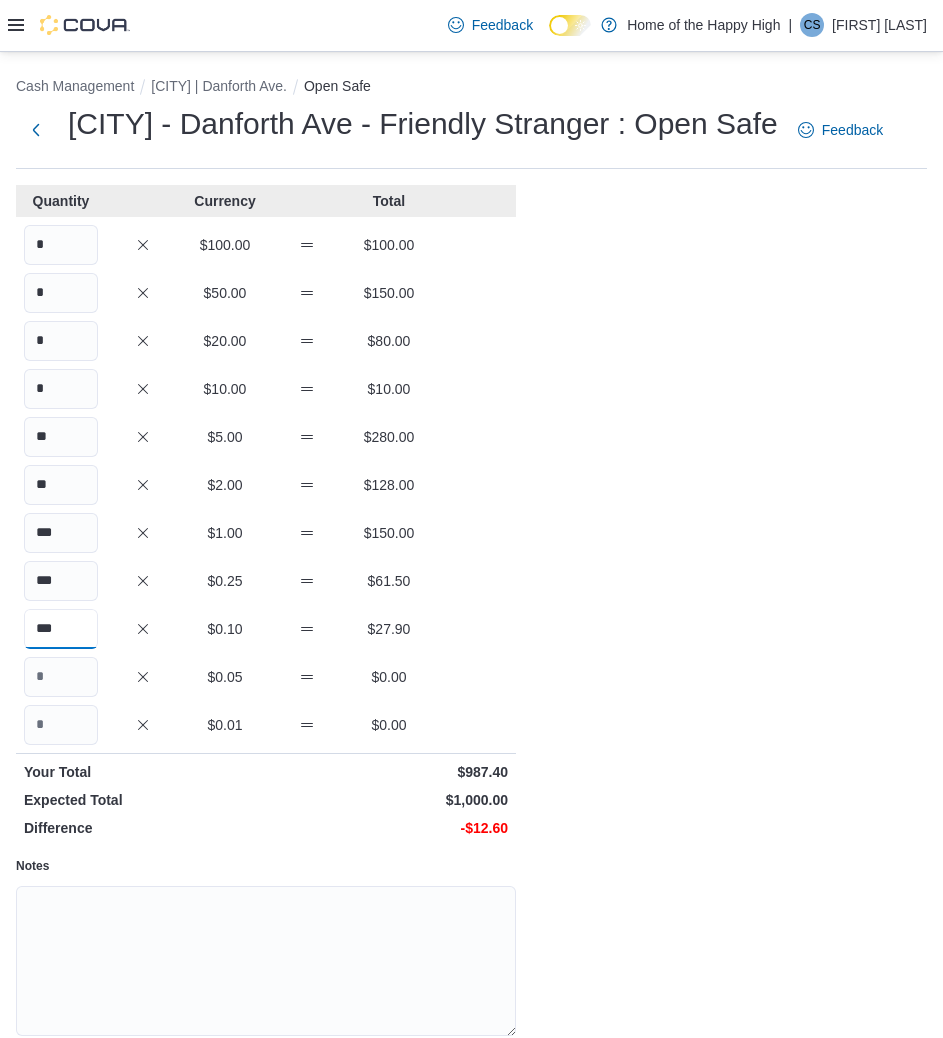type on "***" 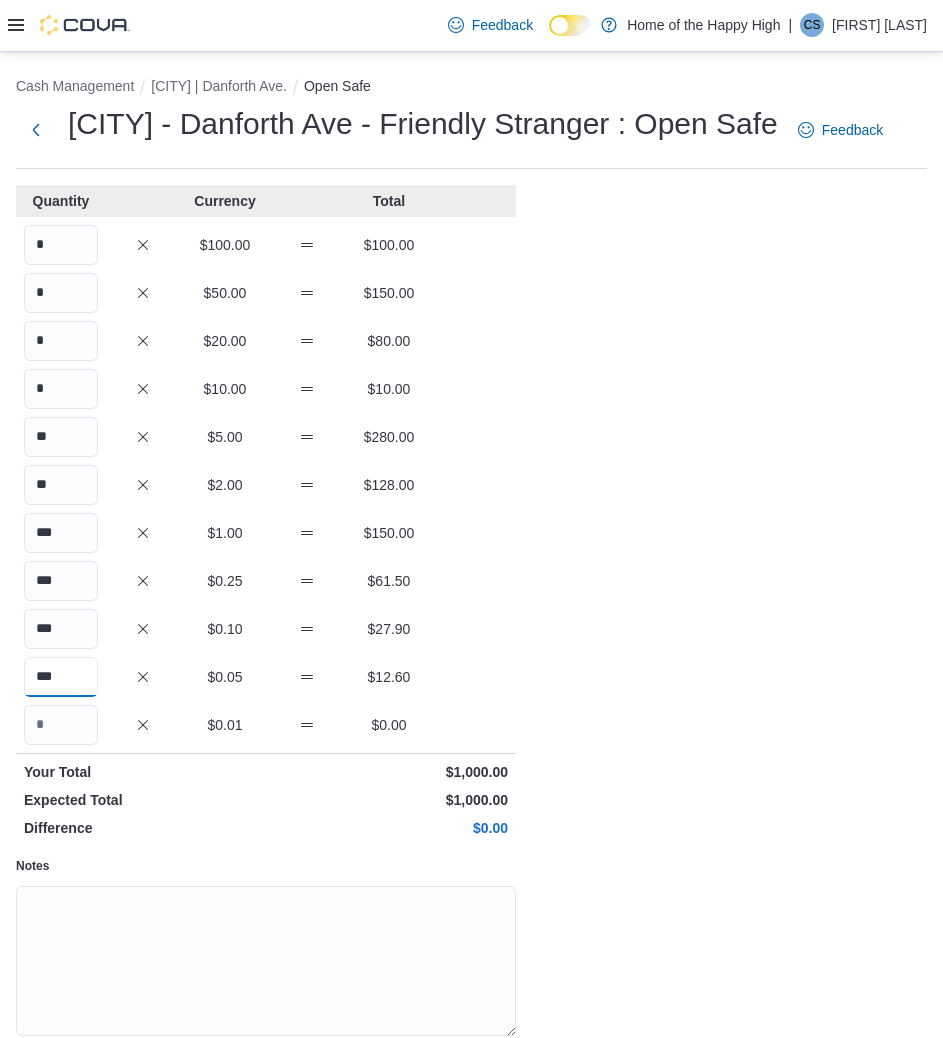 type on "***" 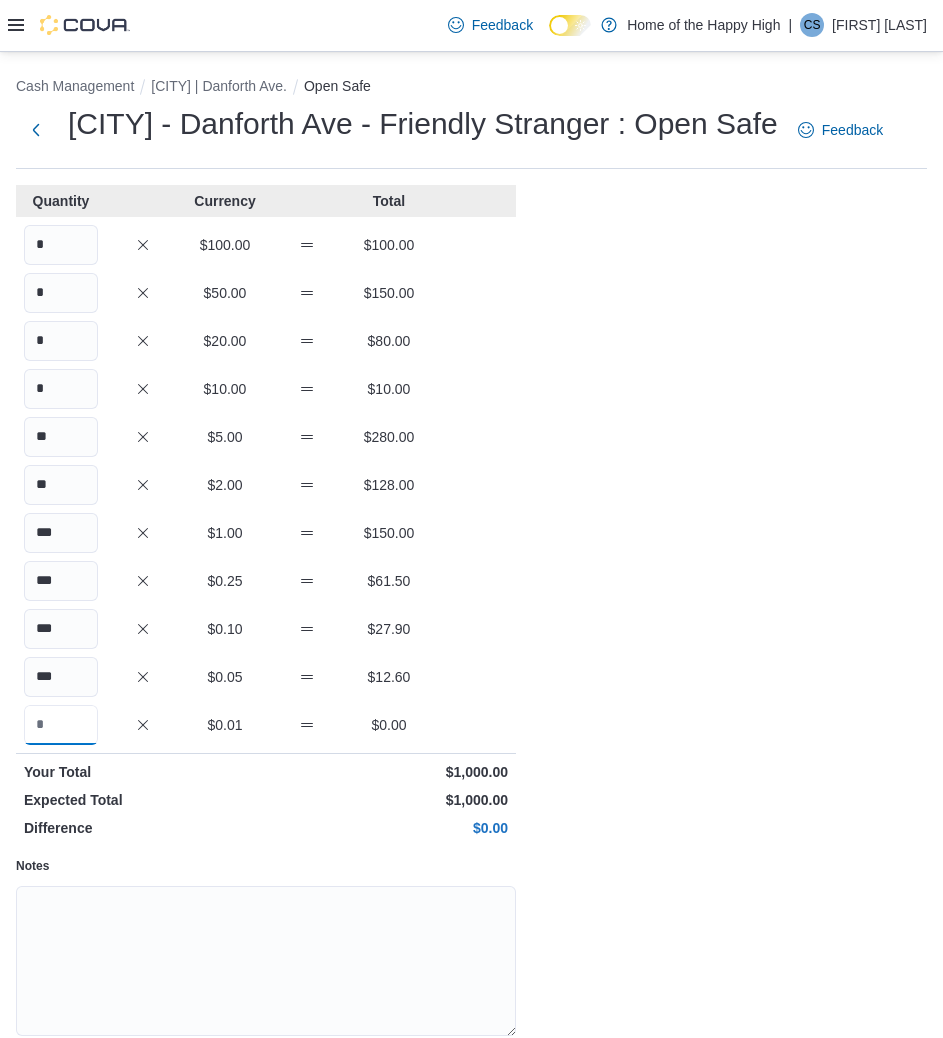 click on "Save" at bounding box center (460, 1087) 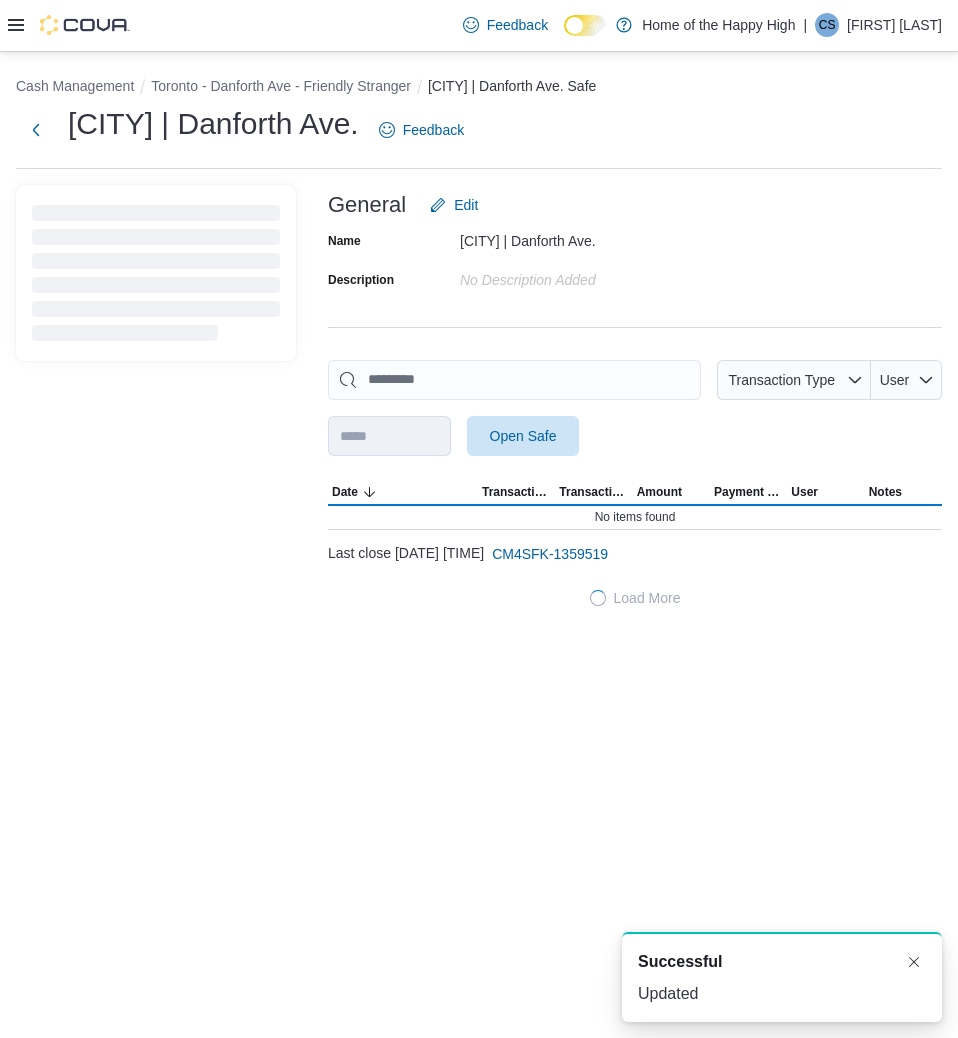 scroll, scrollTop: 0, scrollLeft: 0, axis: both 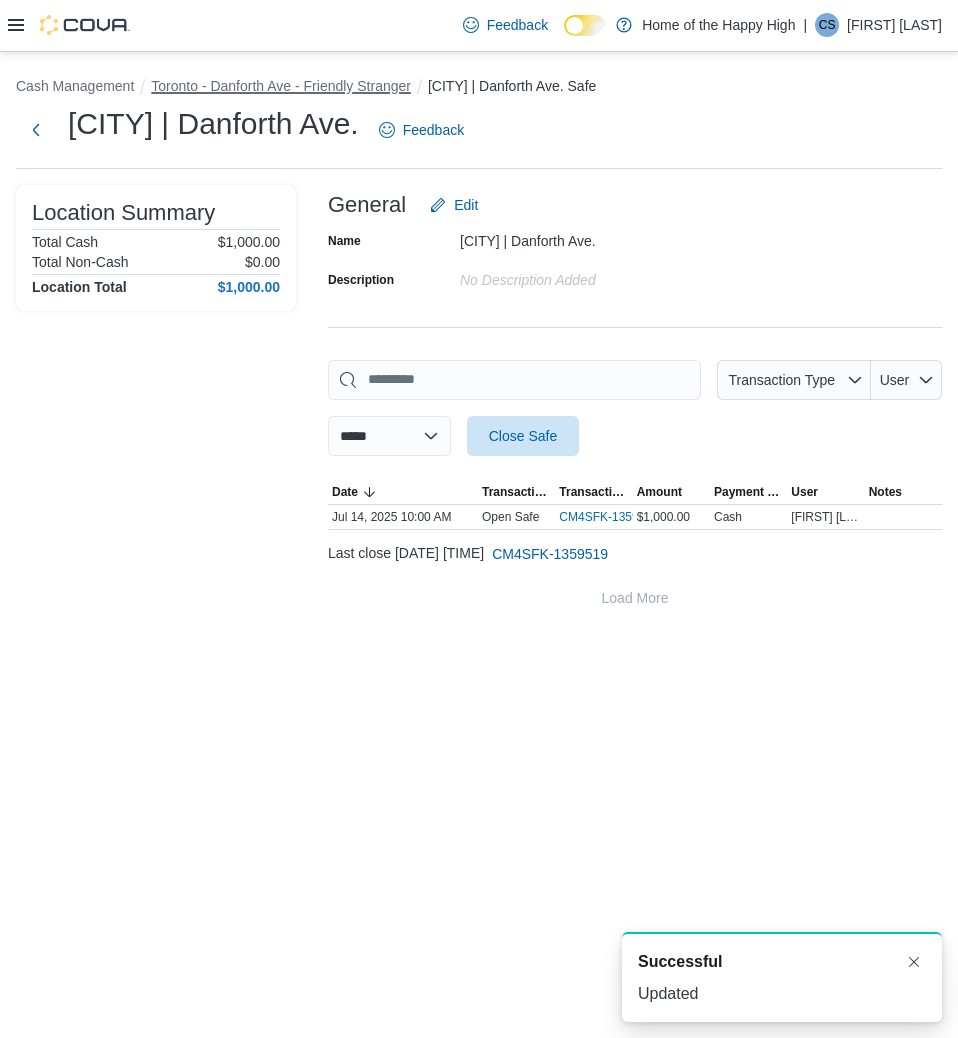 click on "Toronto - Danforth Ave - Friendly Stranger" at bounding box center [281, 86] 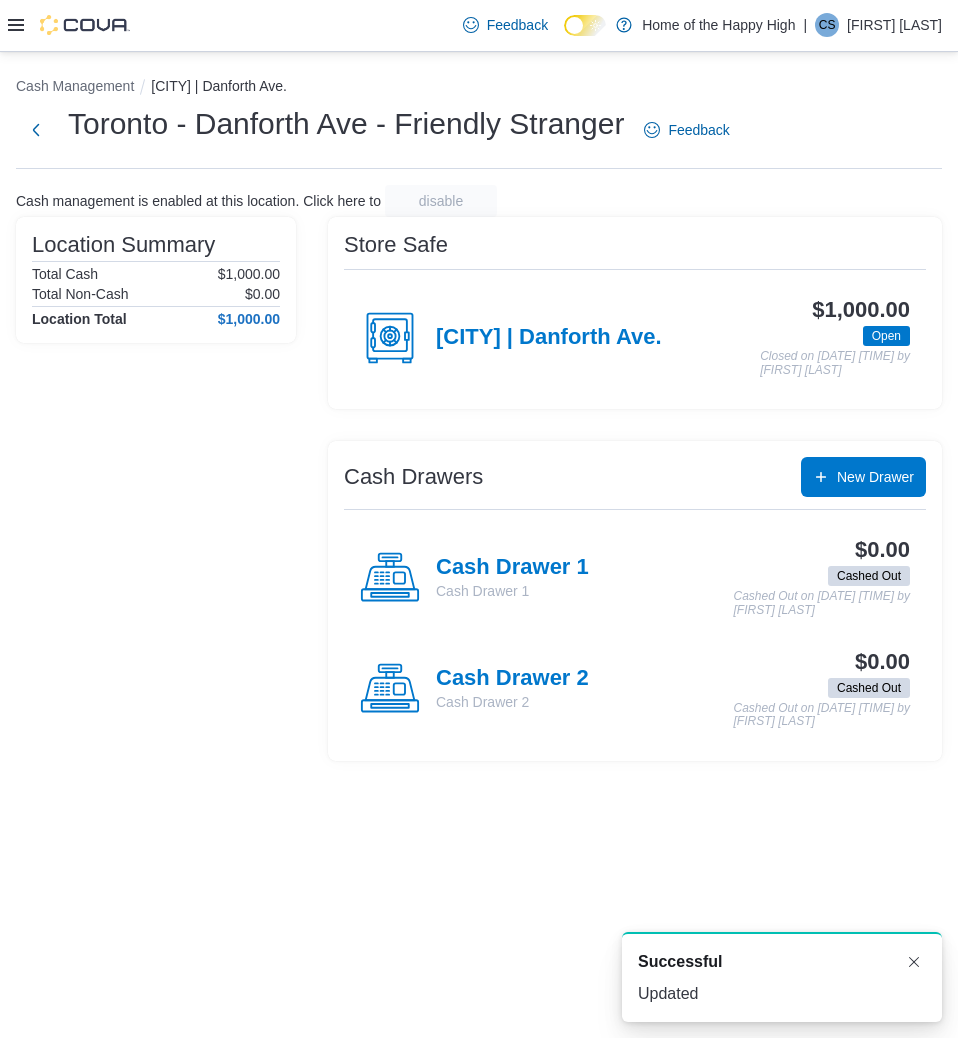 click on "Cash Drawer 1 Cash Drawer 1" at bounding box center [474, 578] 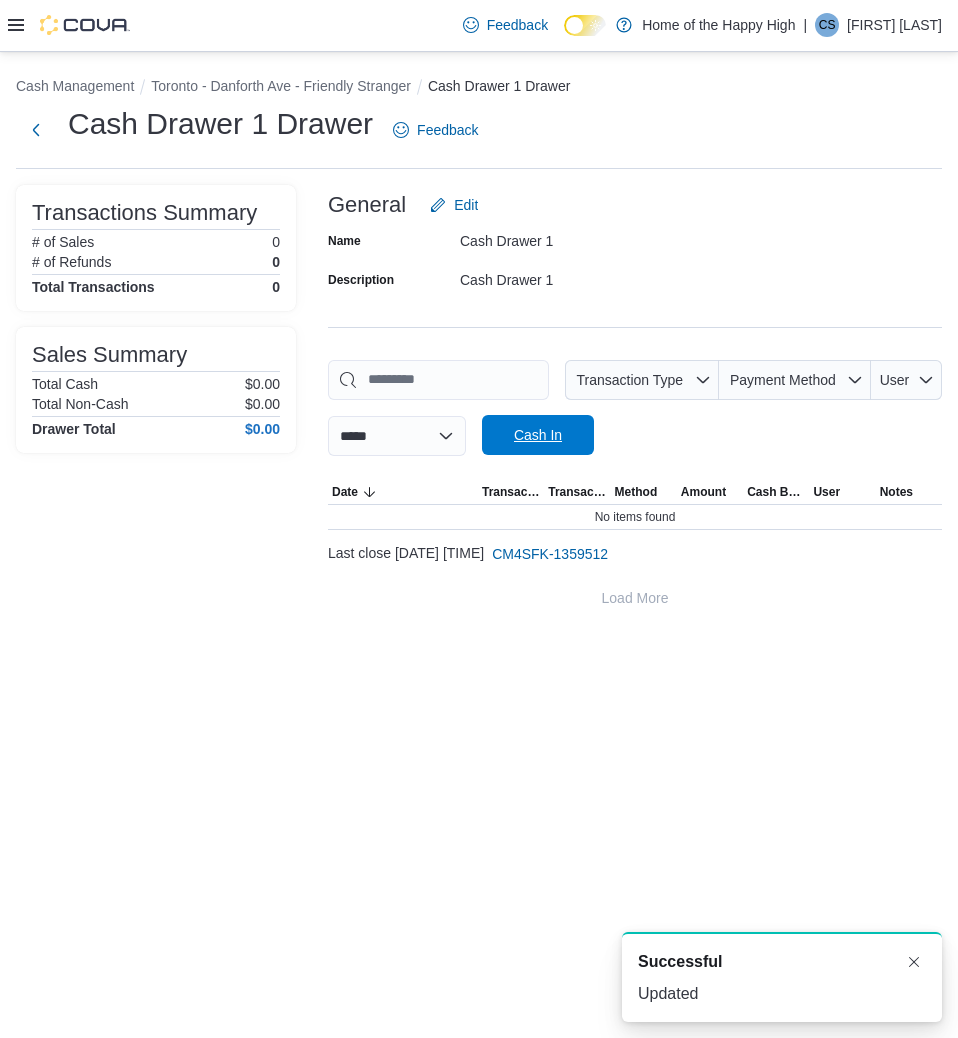 click on "Cash In" at bounding box center [538, 435] 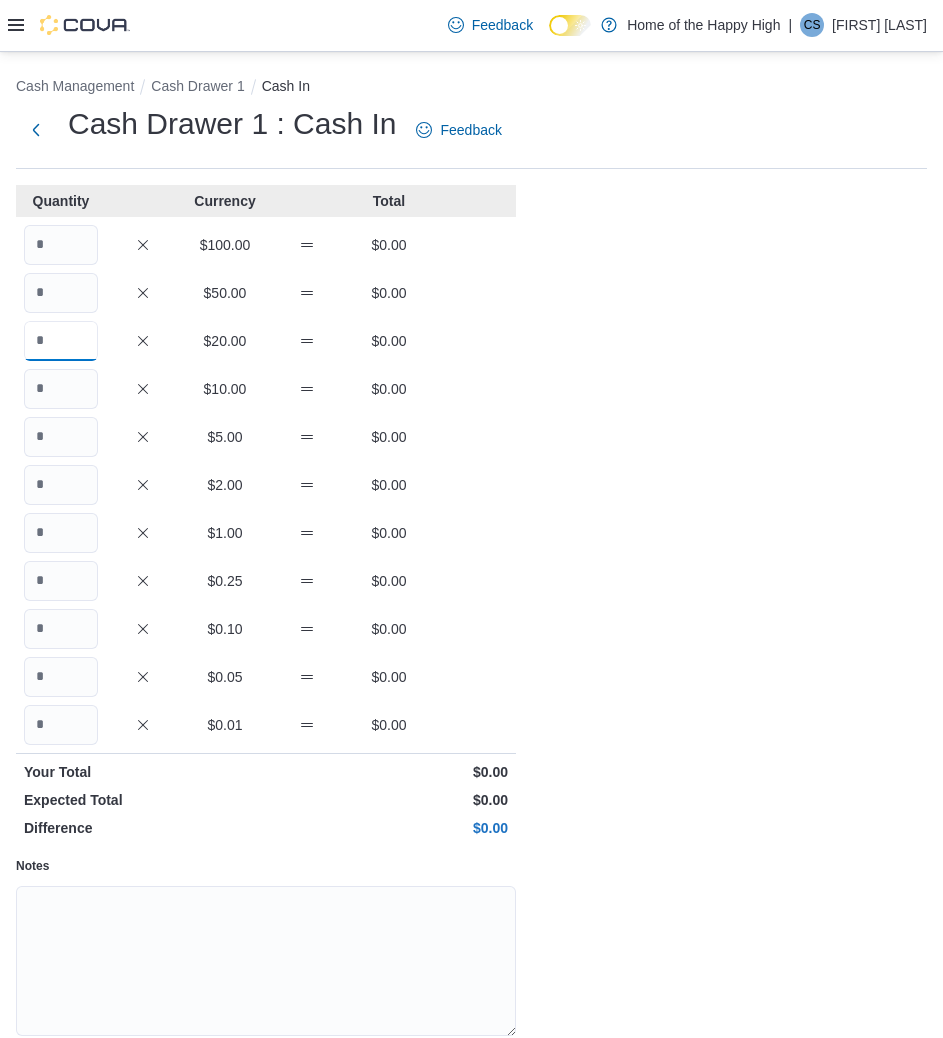 click at bounding box center [61, 341] 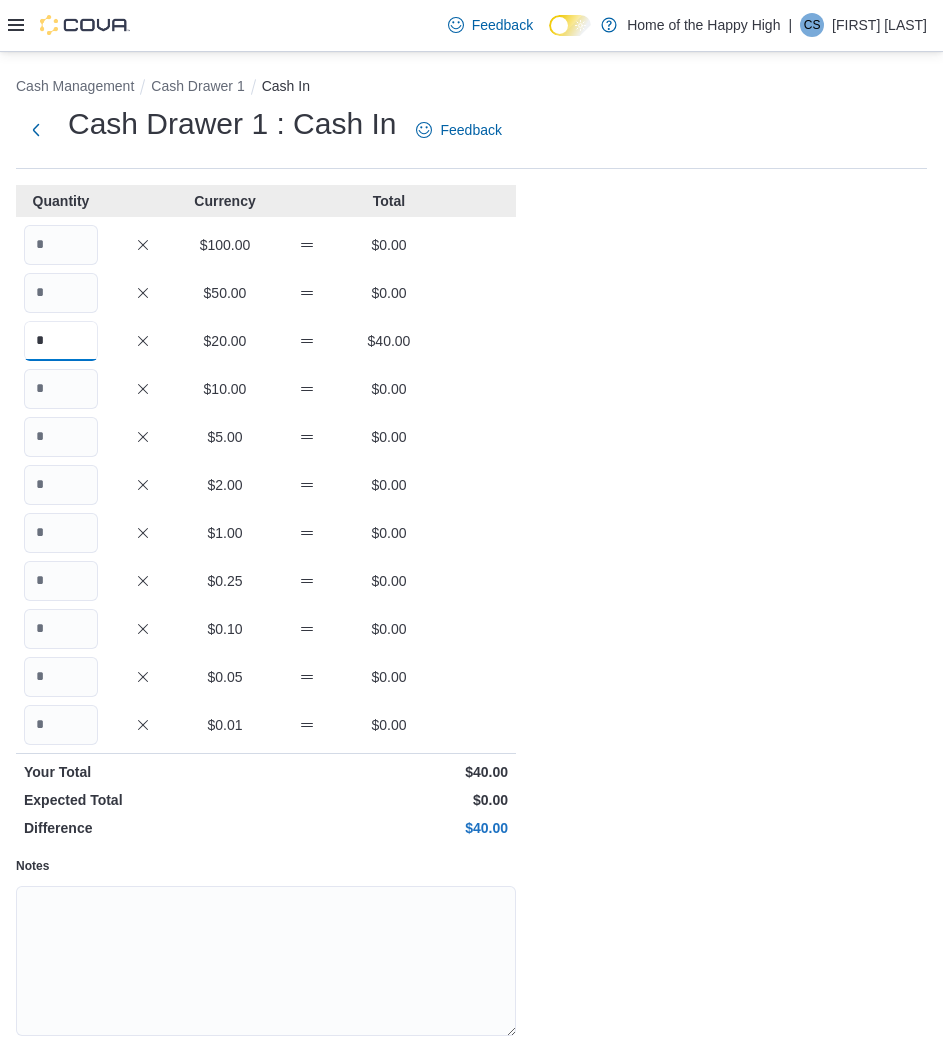 type on "*" 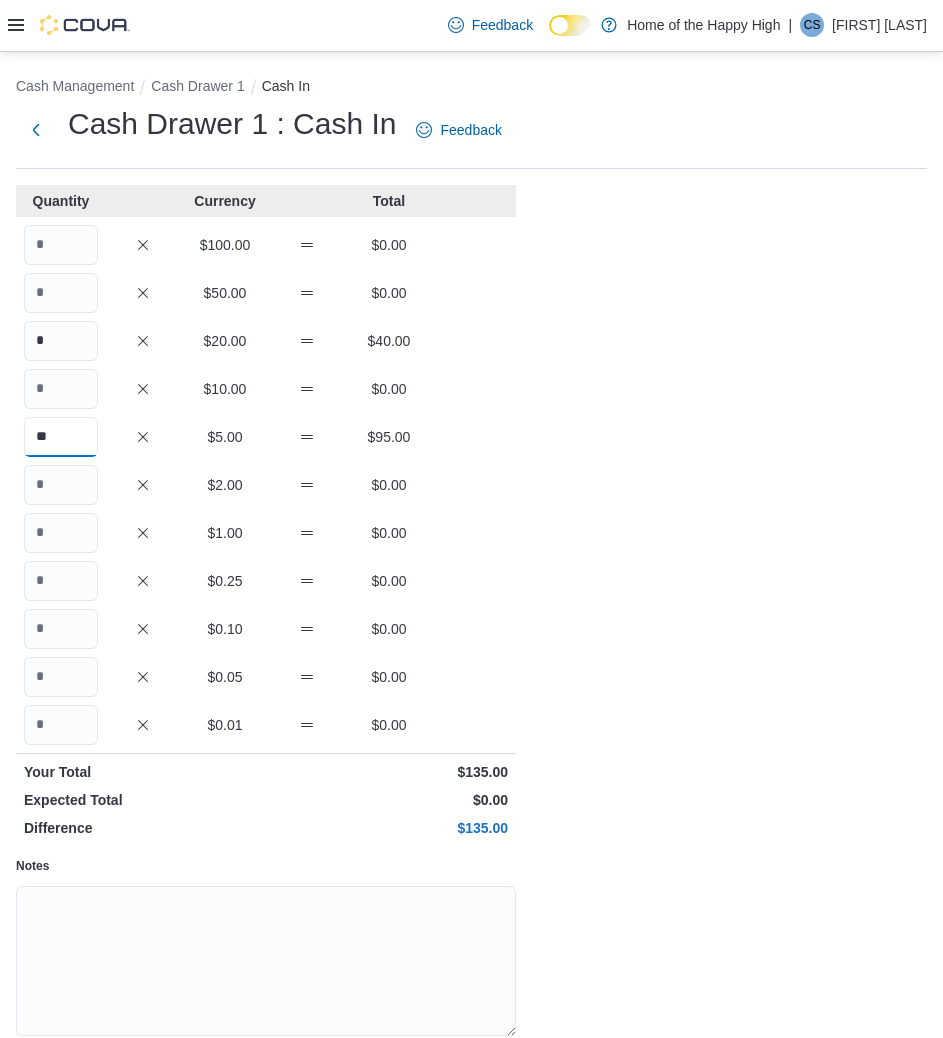 type on "**" 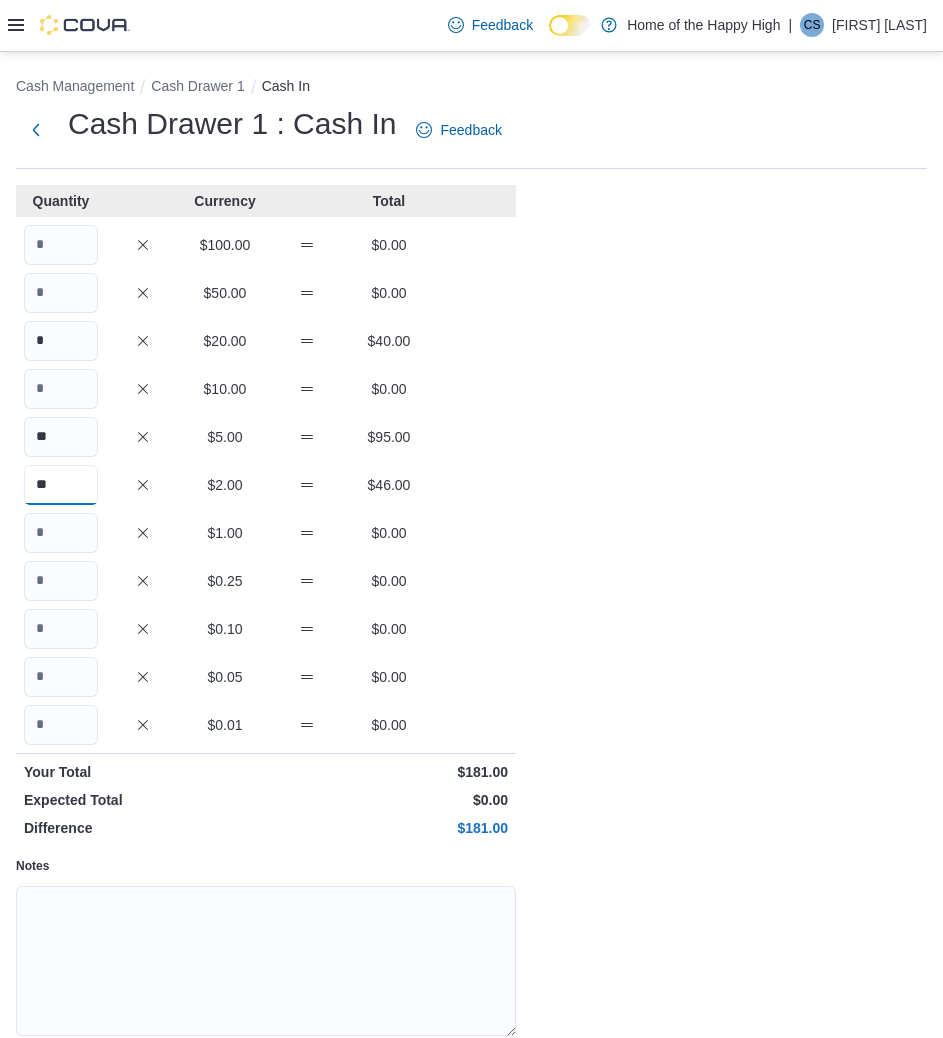 type on "**" 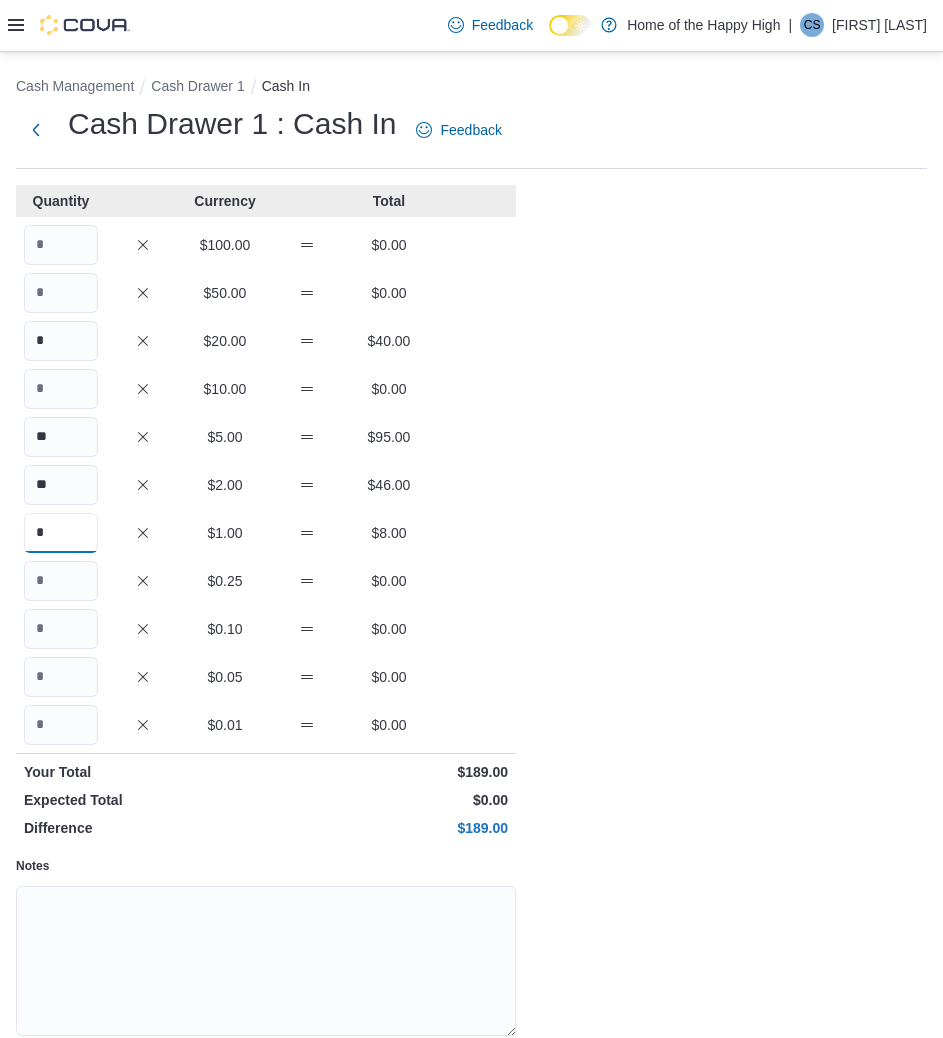 type on "*" 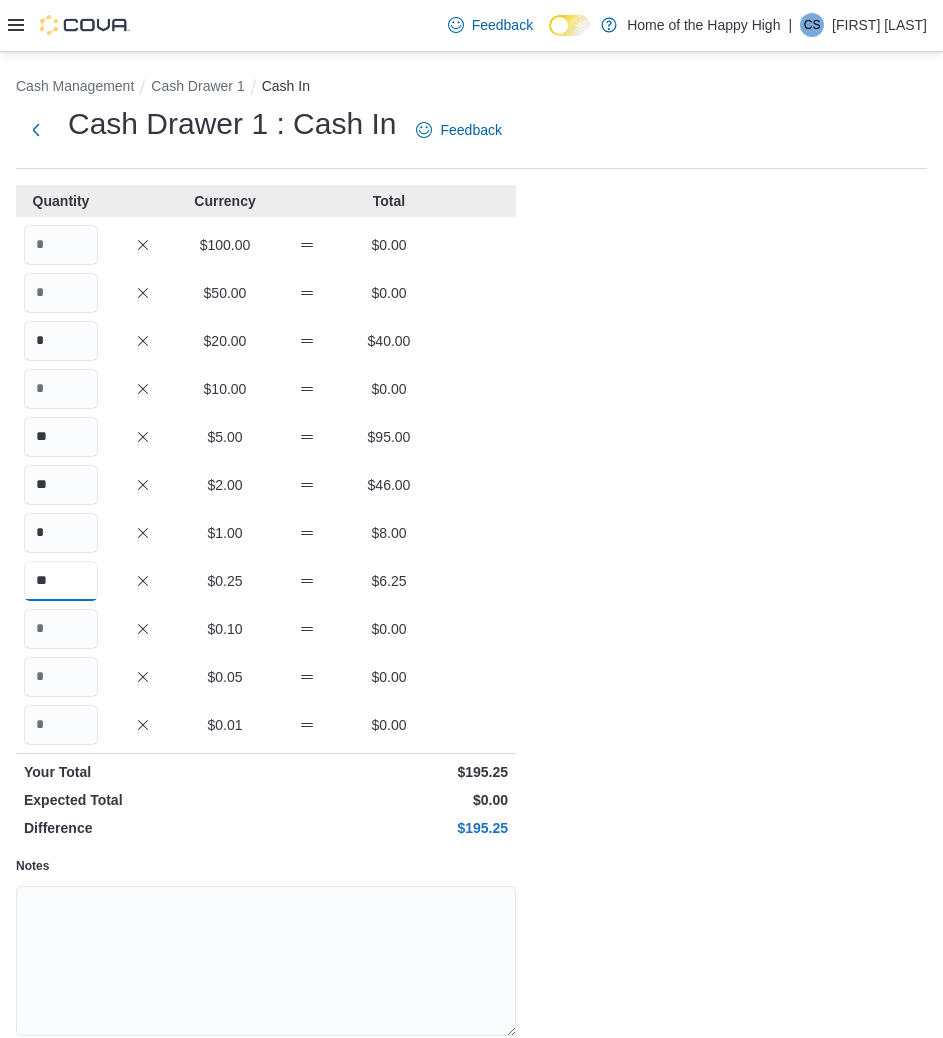 type on "**" 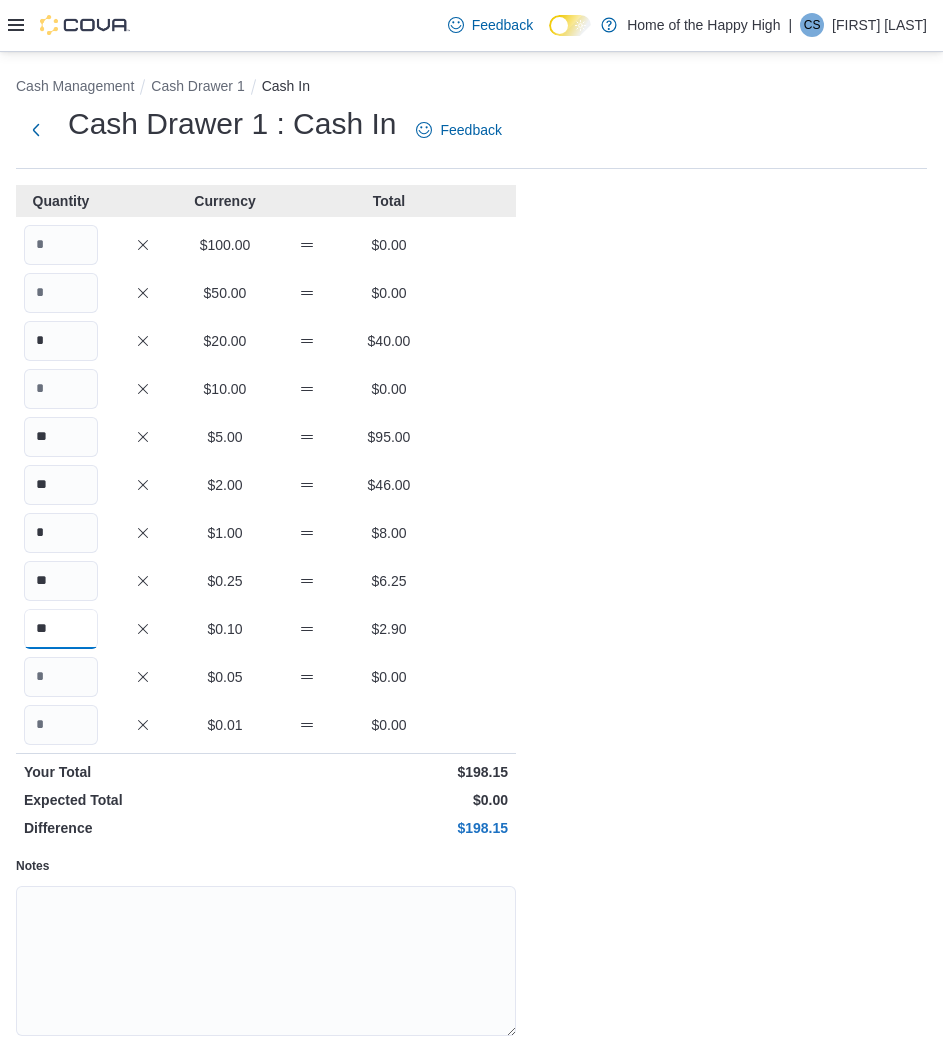 type on "**" 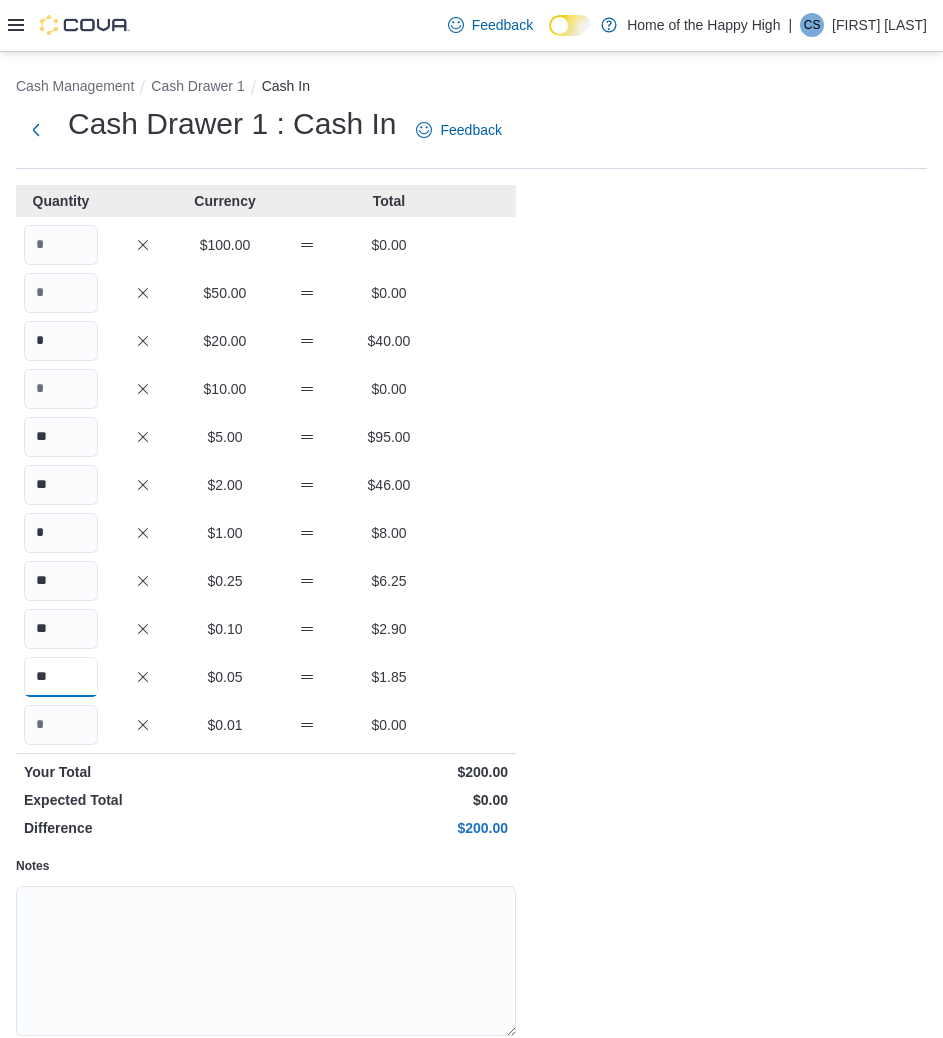 type on "**" 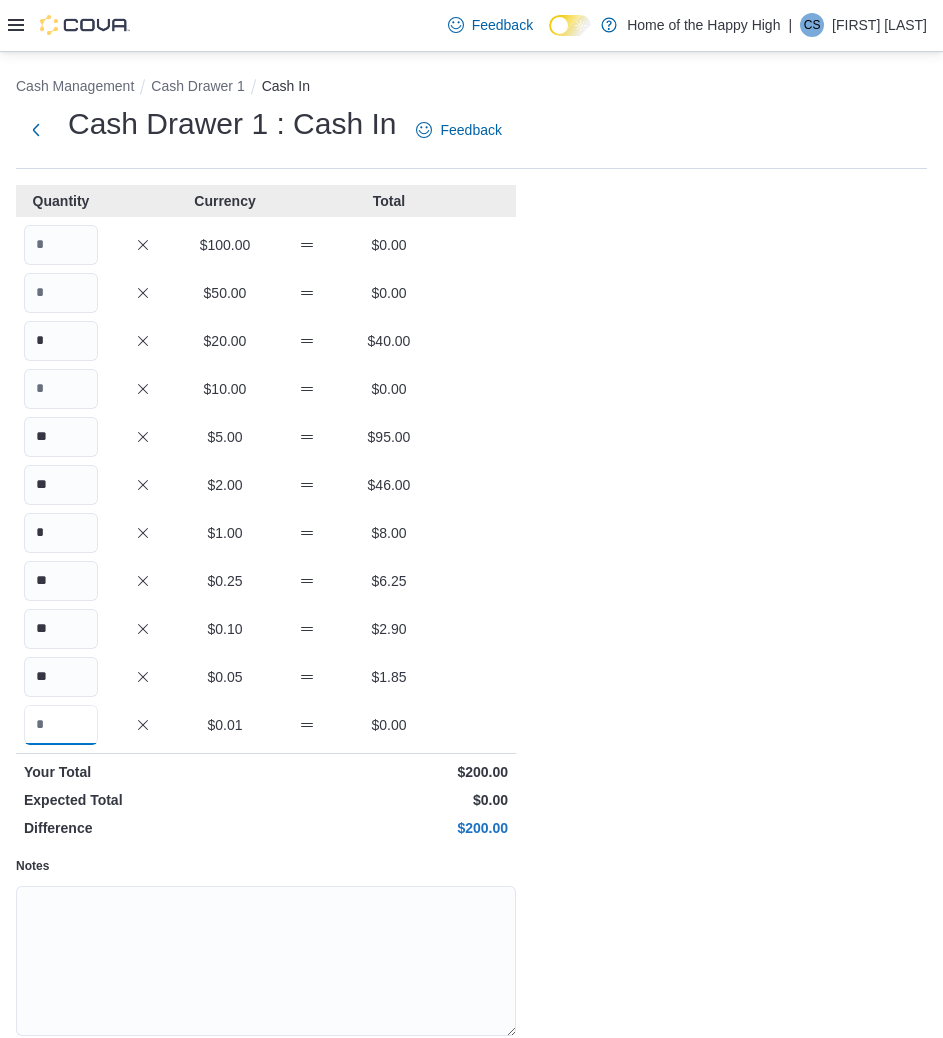 click on "Save" at bounding box center [460, 1087] 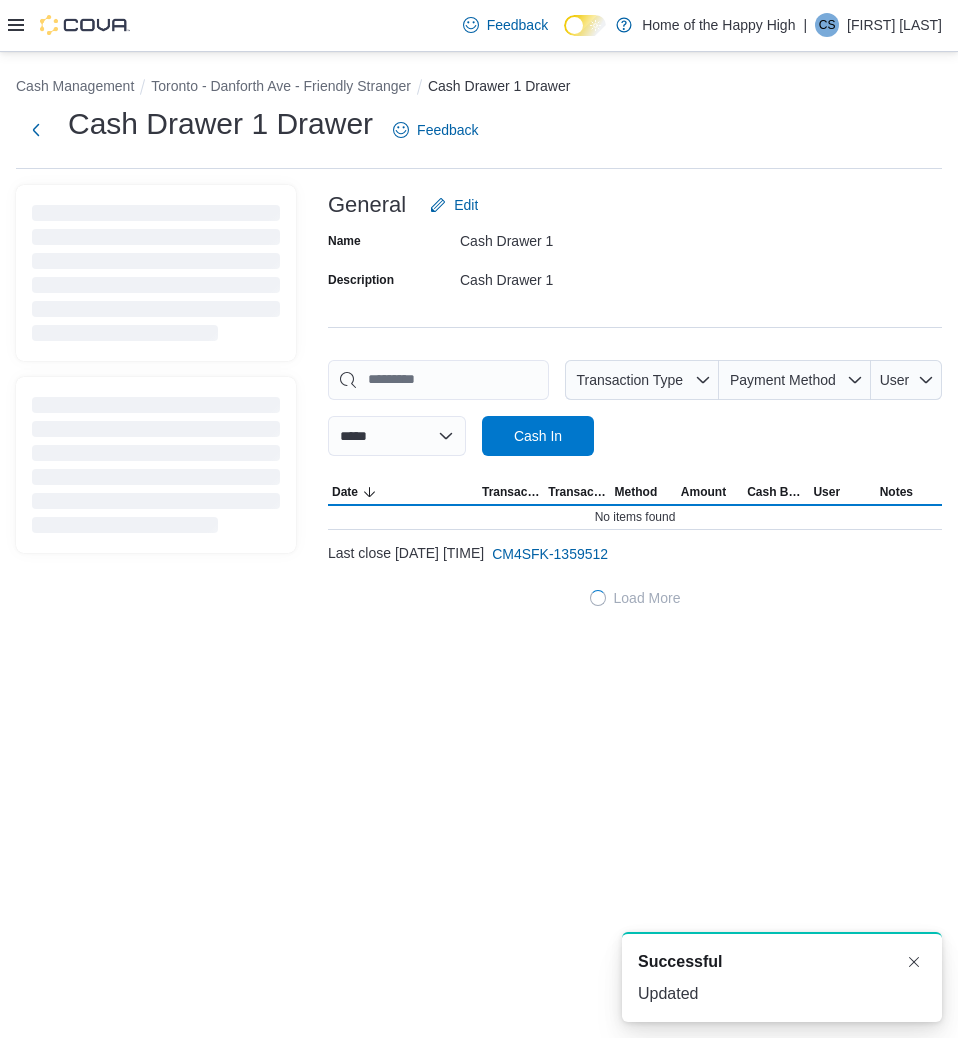 scroll, scrollTop: 0, scrollLeft: 0, axis: both 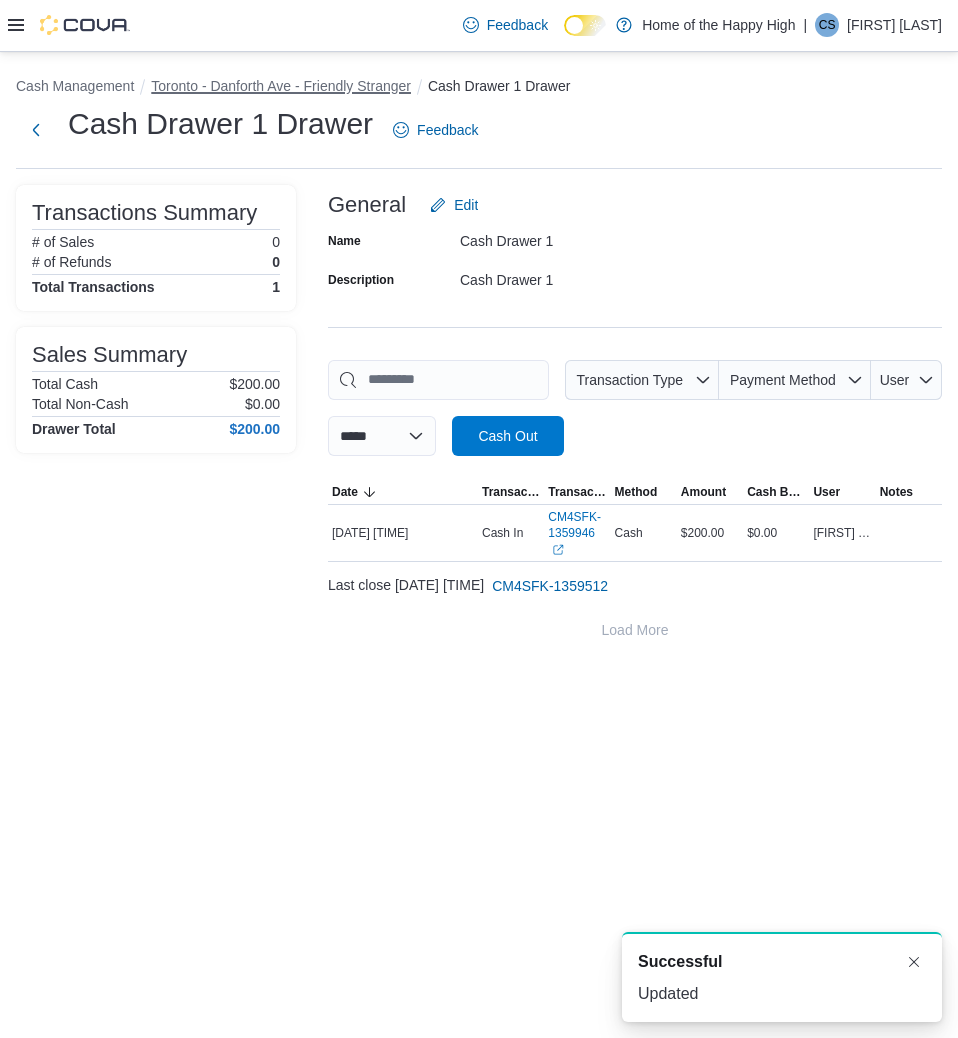 click on "Toronto - Danforth Ave - Friendly Stranger" at bounding box center [281, 86] 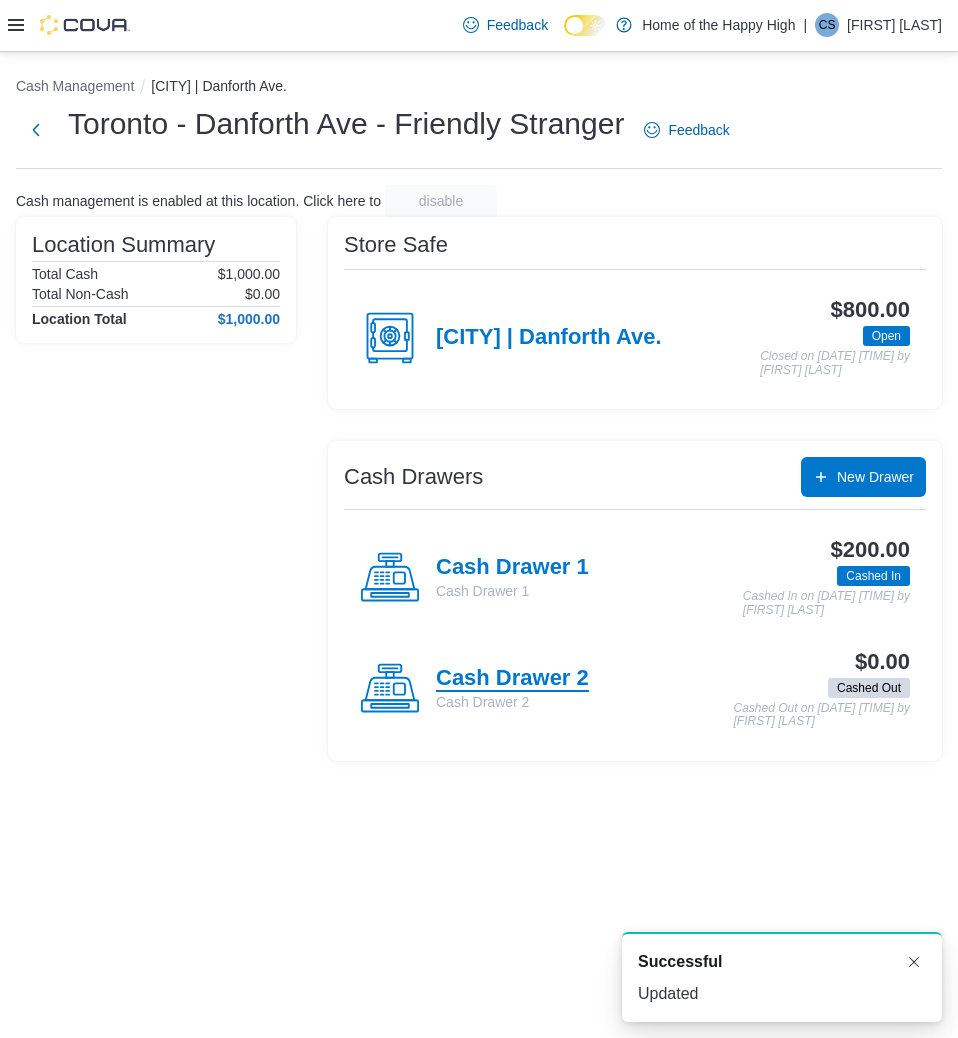 click on "Cash Drawer 2" at bounding box center (512, 679) 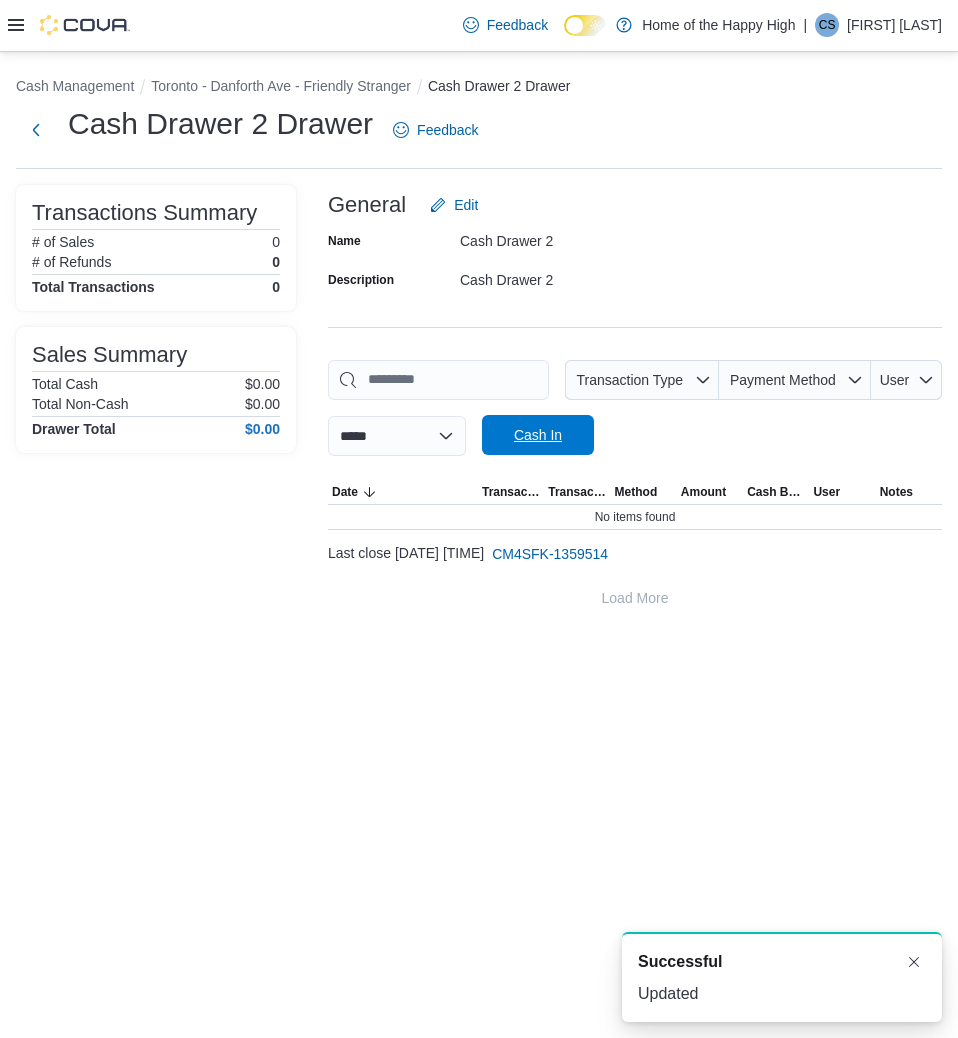 click on "Cash In" at bounding box center (538, 435) 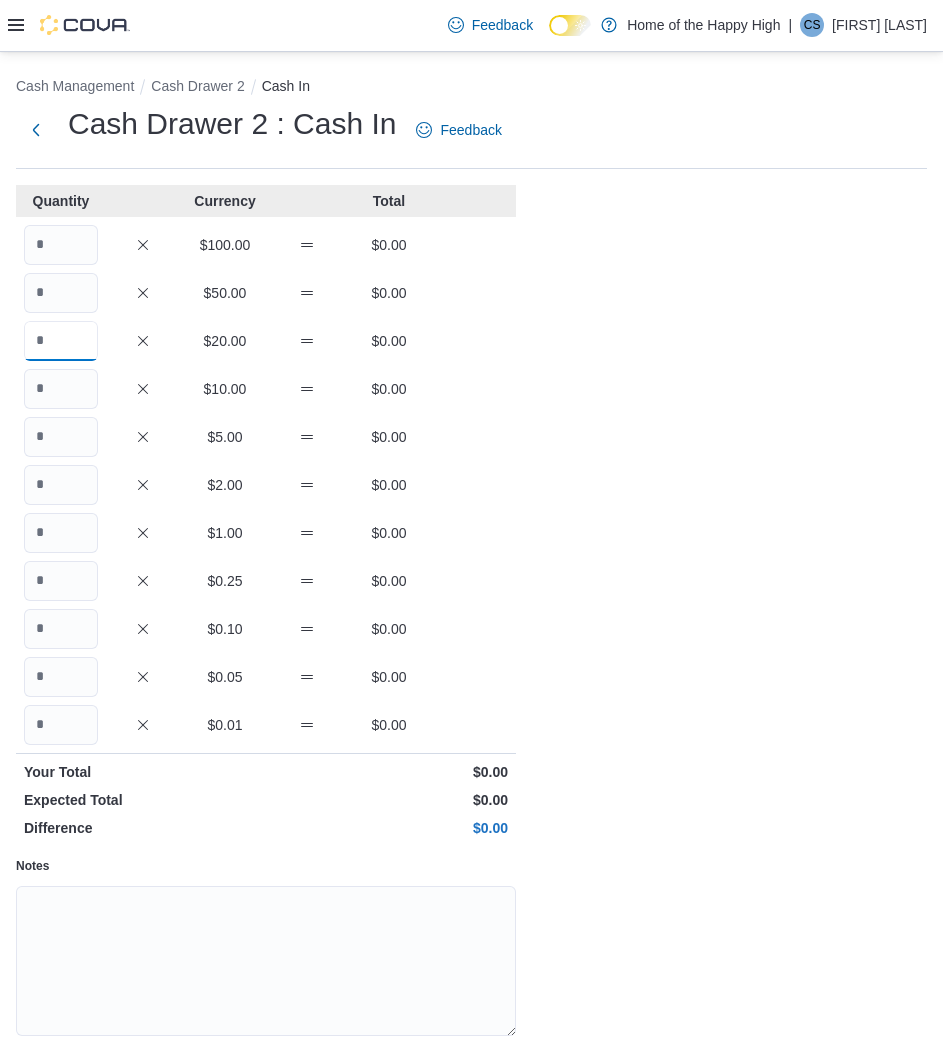 click at bounding box center (61, 341) 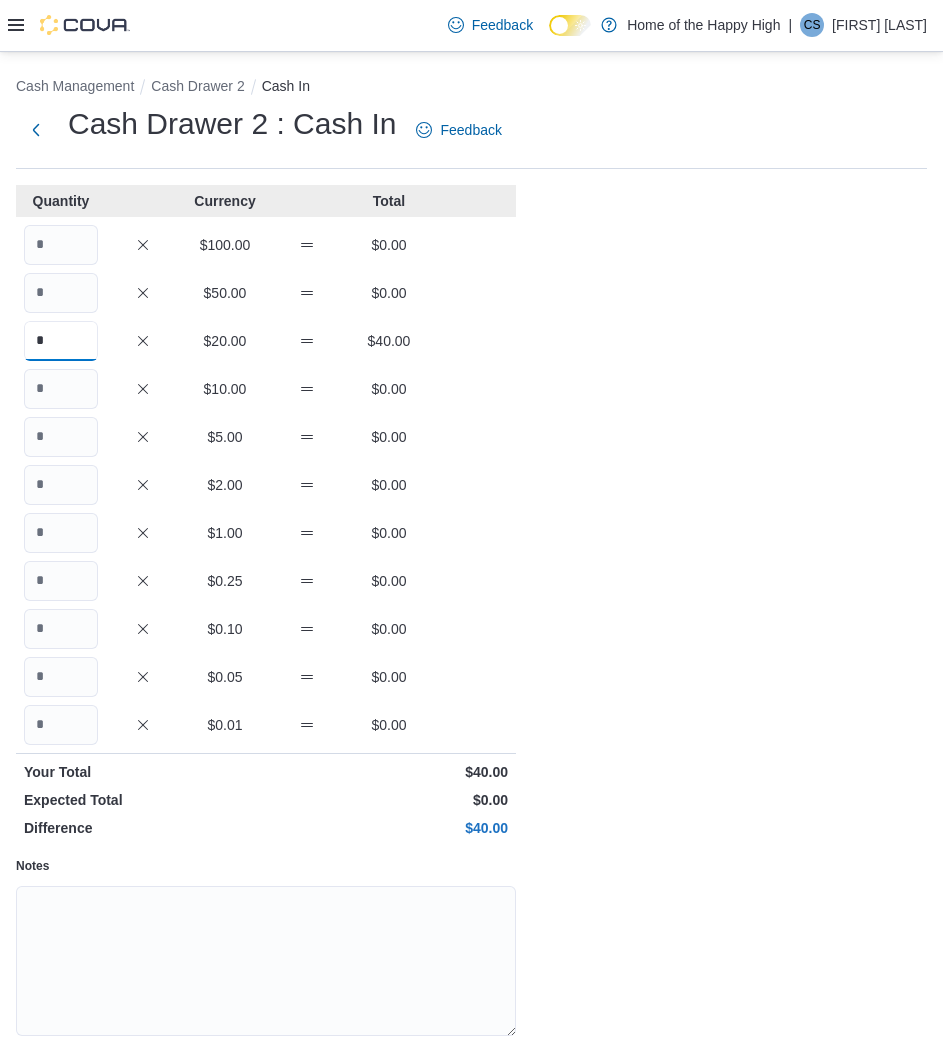 type on "*" 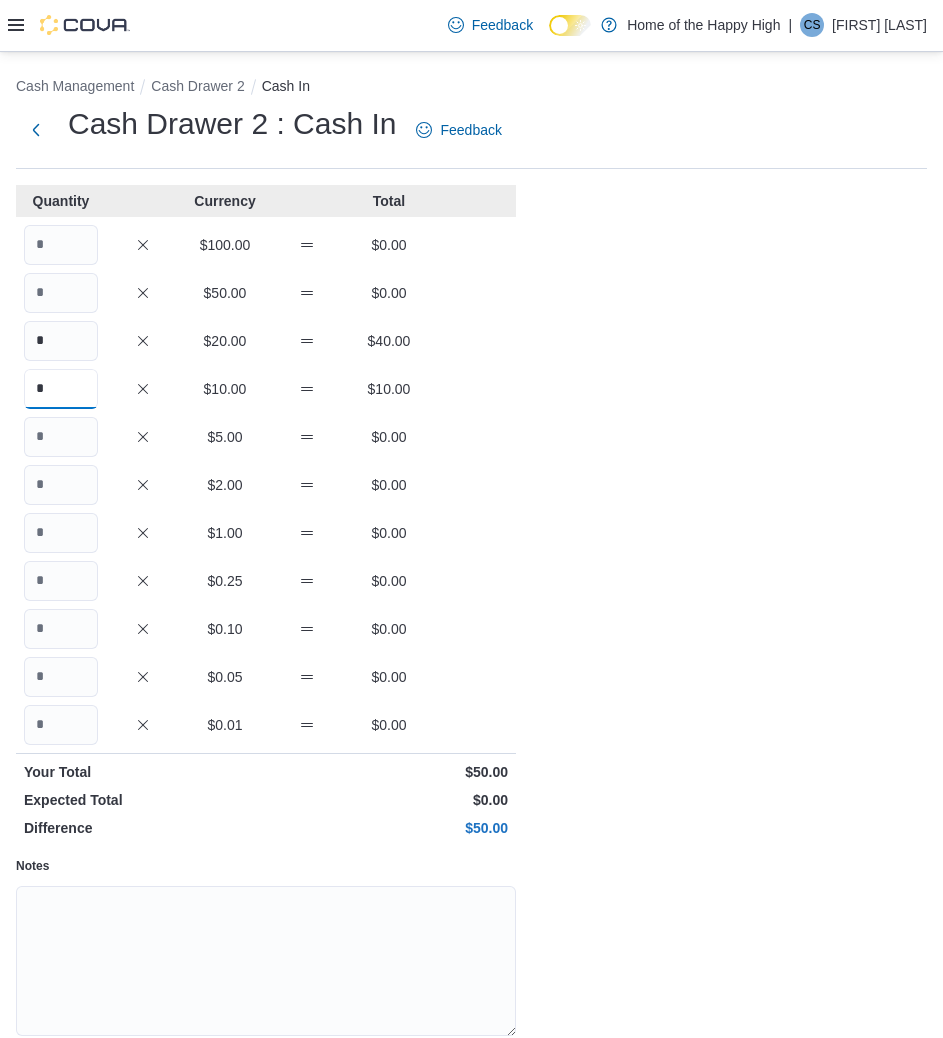 type on "*" 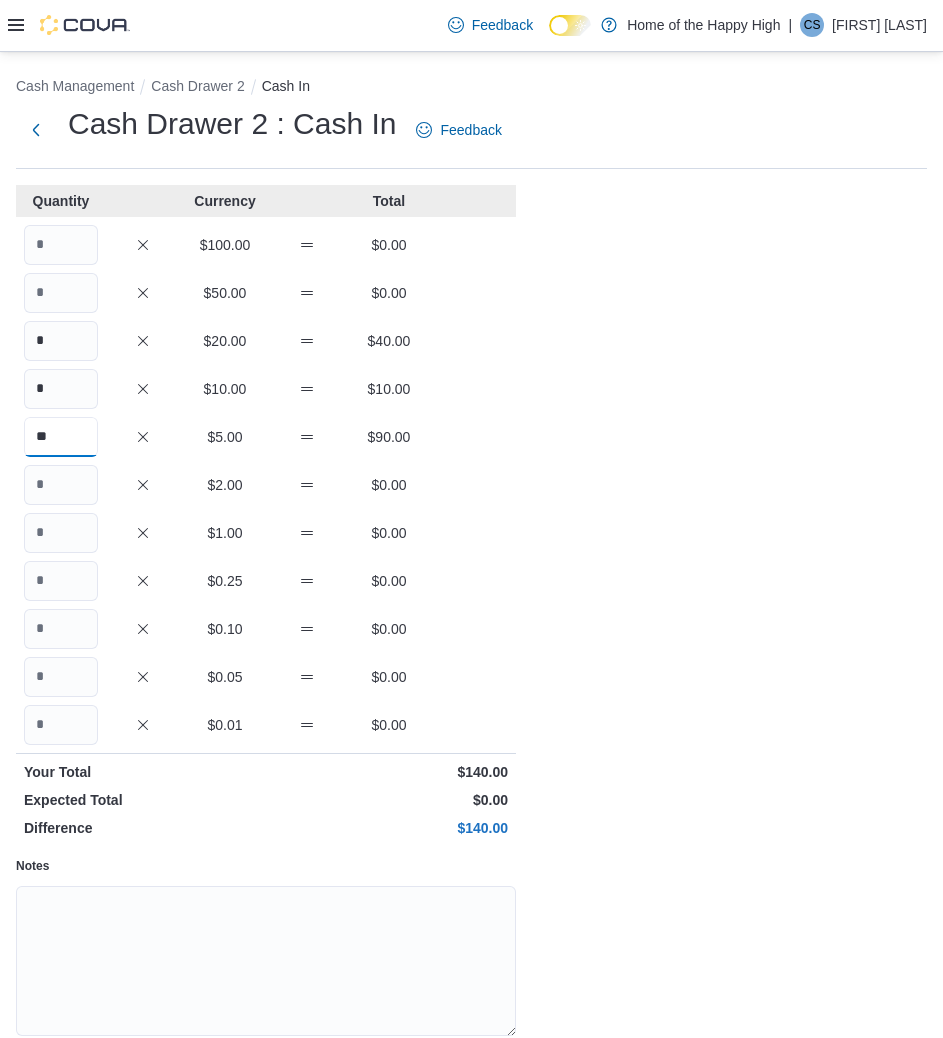 type on "**" 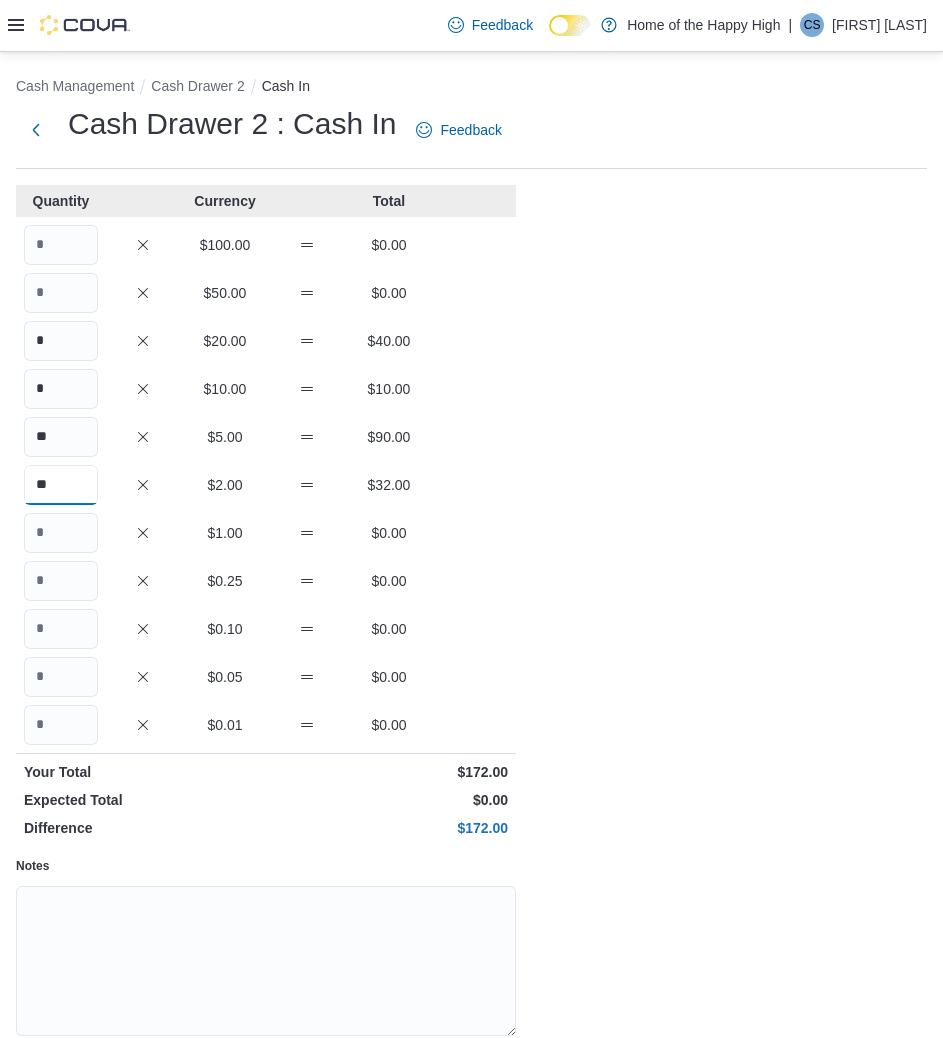 type on "**" 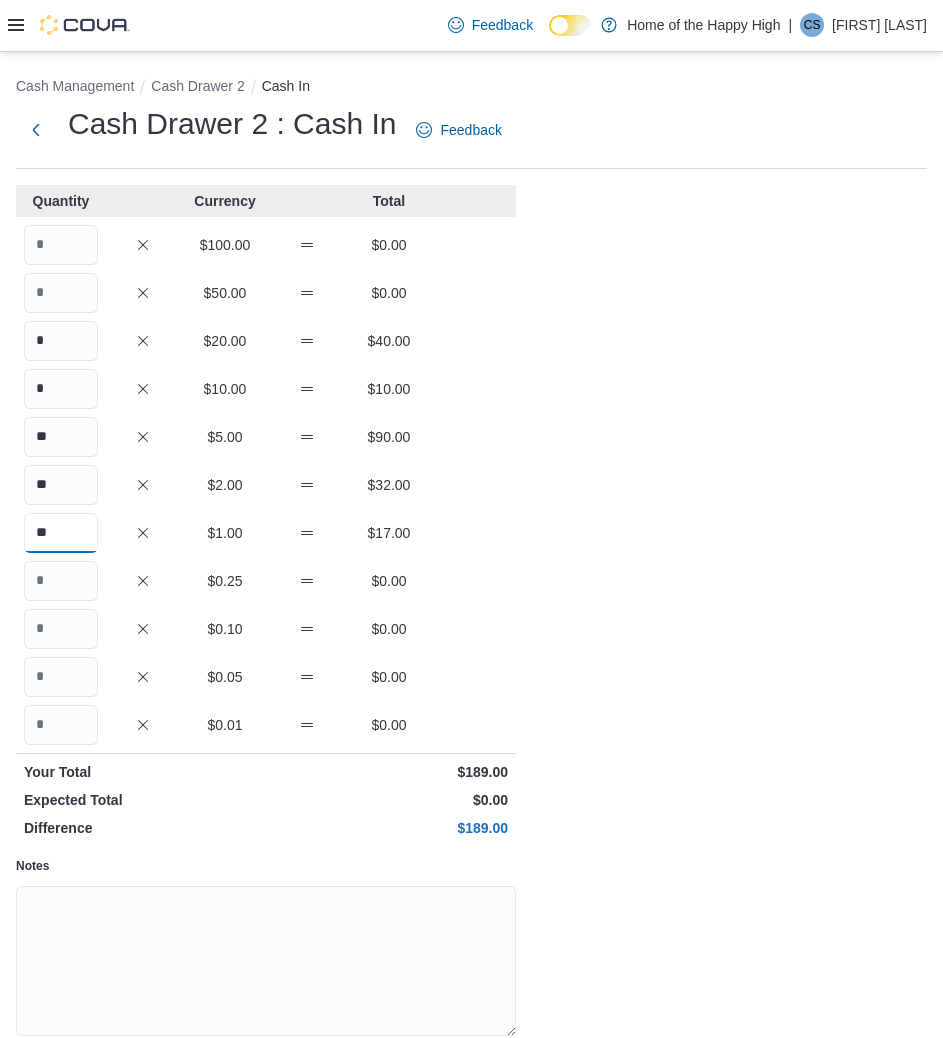 type on "**" 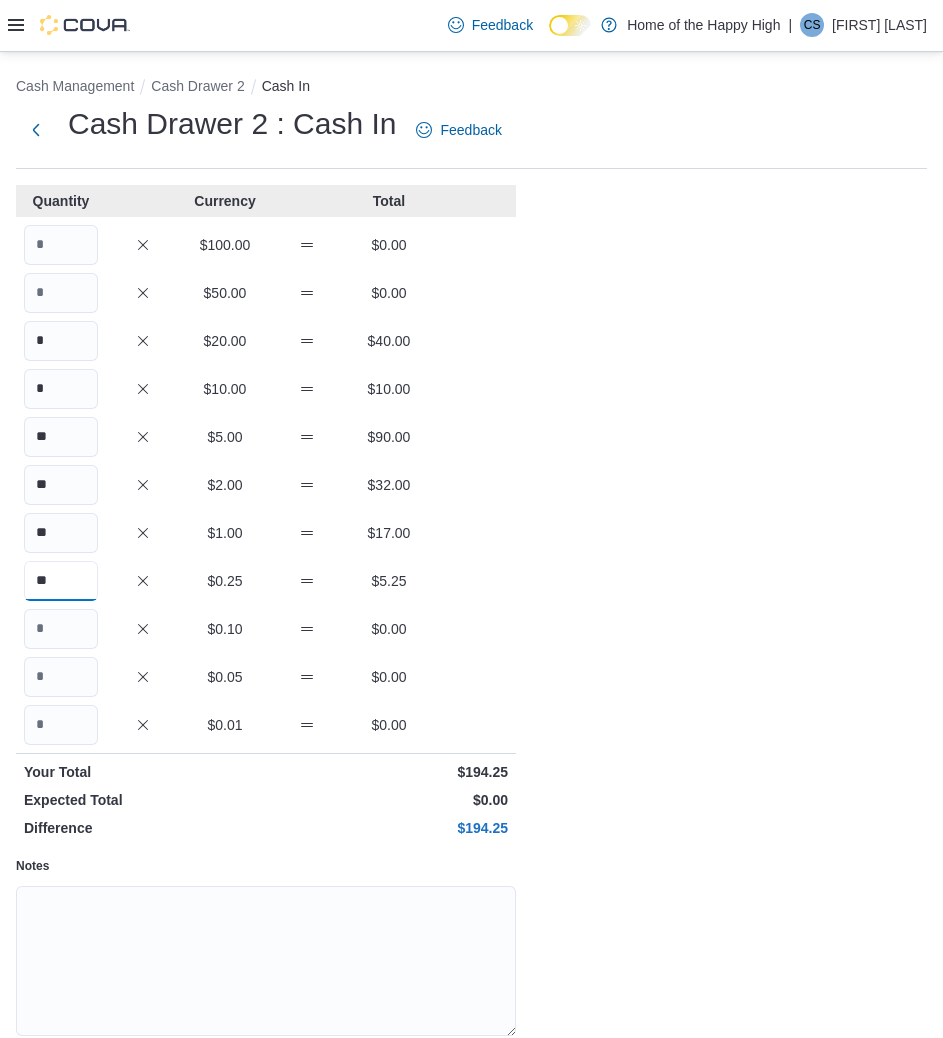 type on "**" 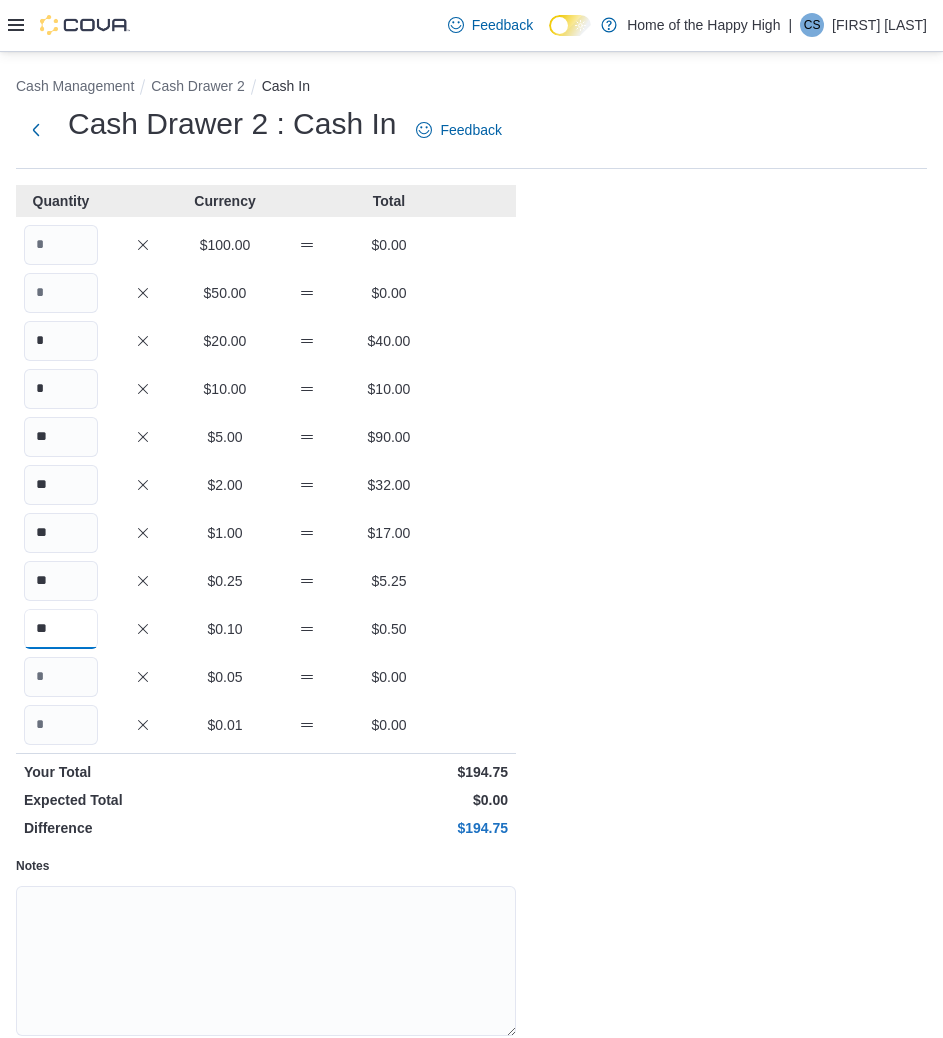 type on "**" 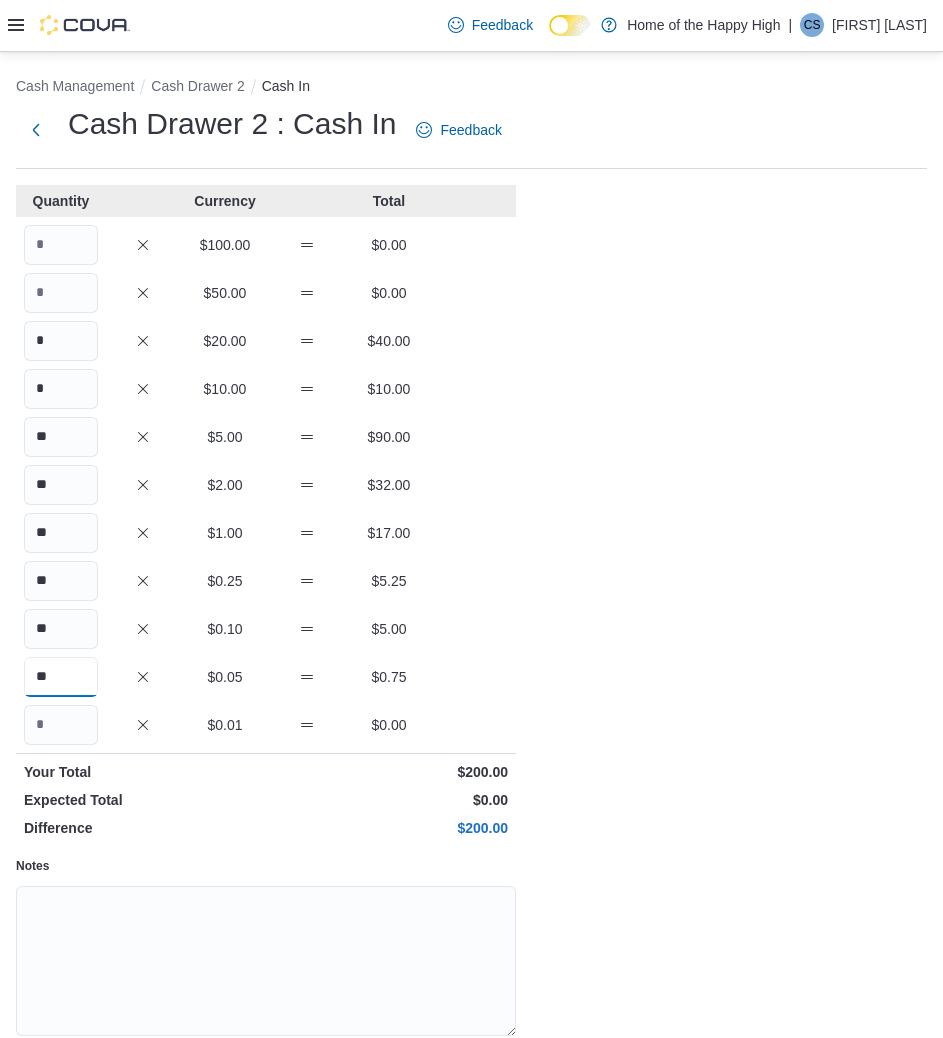 type on "**" 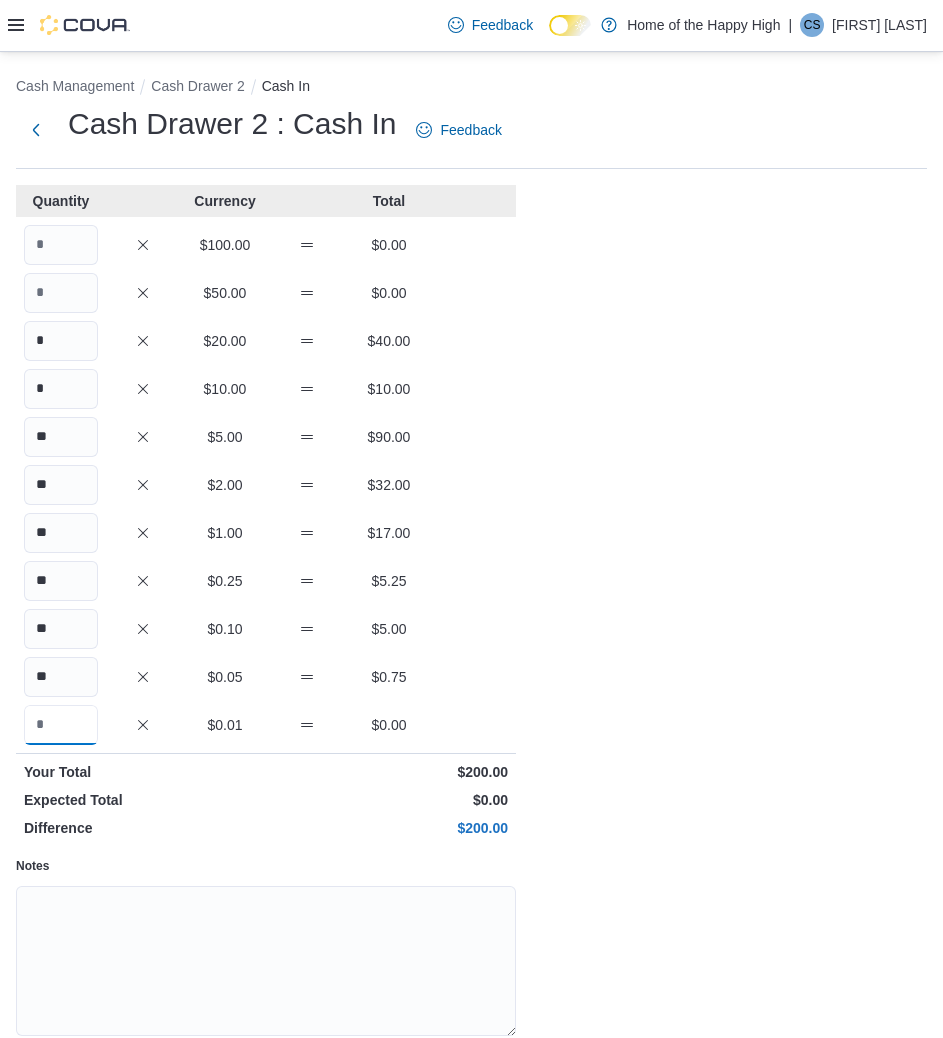 click on "Save" at bounding box center (460, 1087) 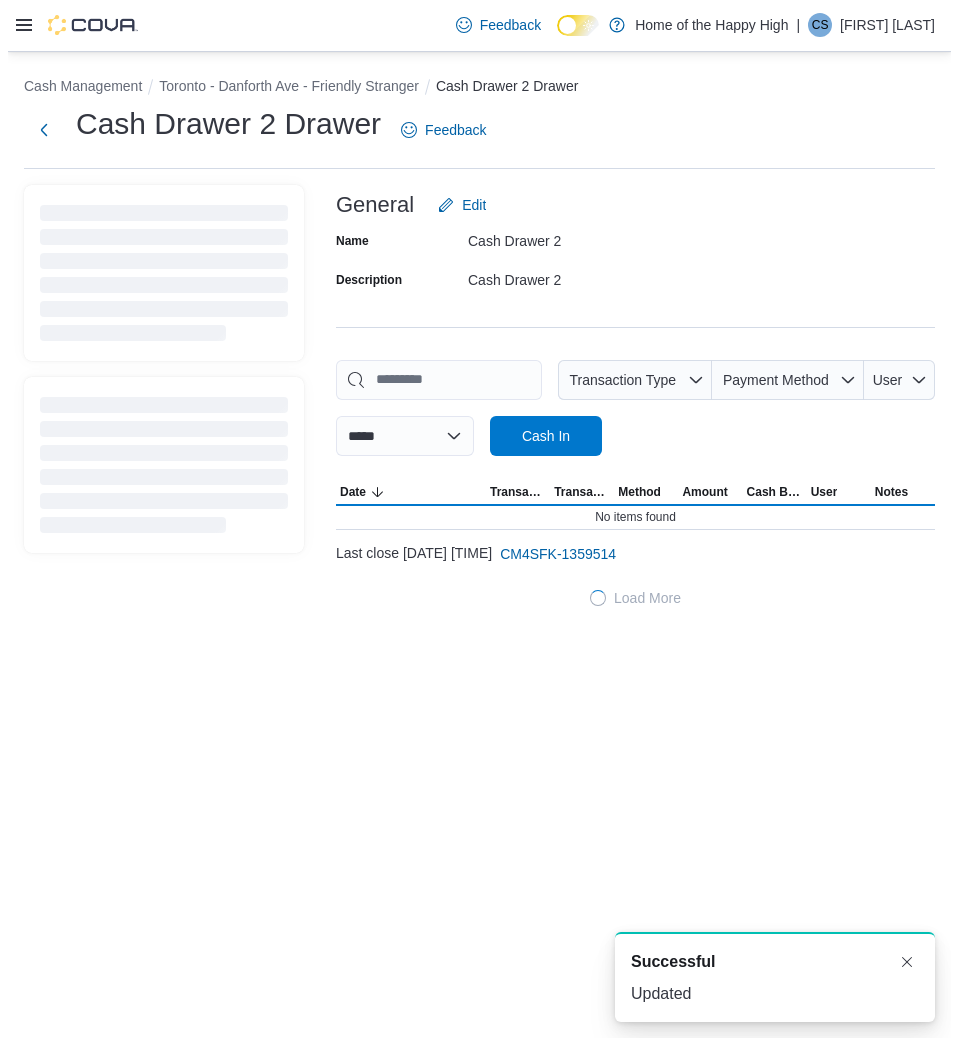 scroll, scrollTop: 0, scrollLeft: 0, axis: both 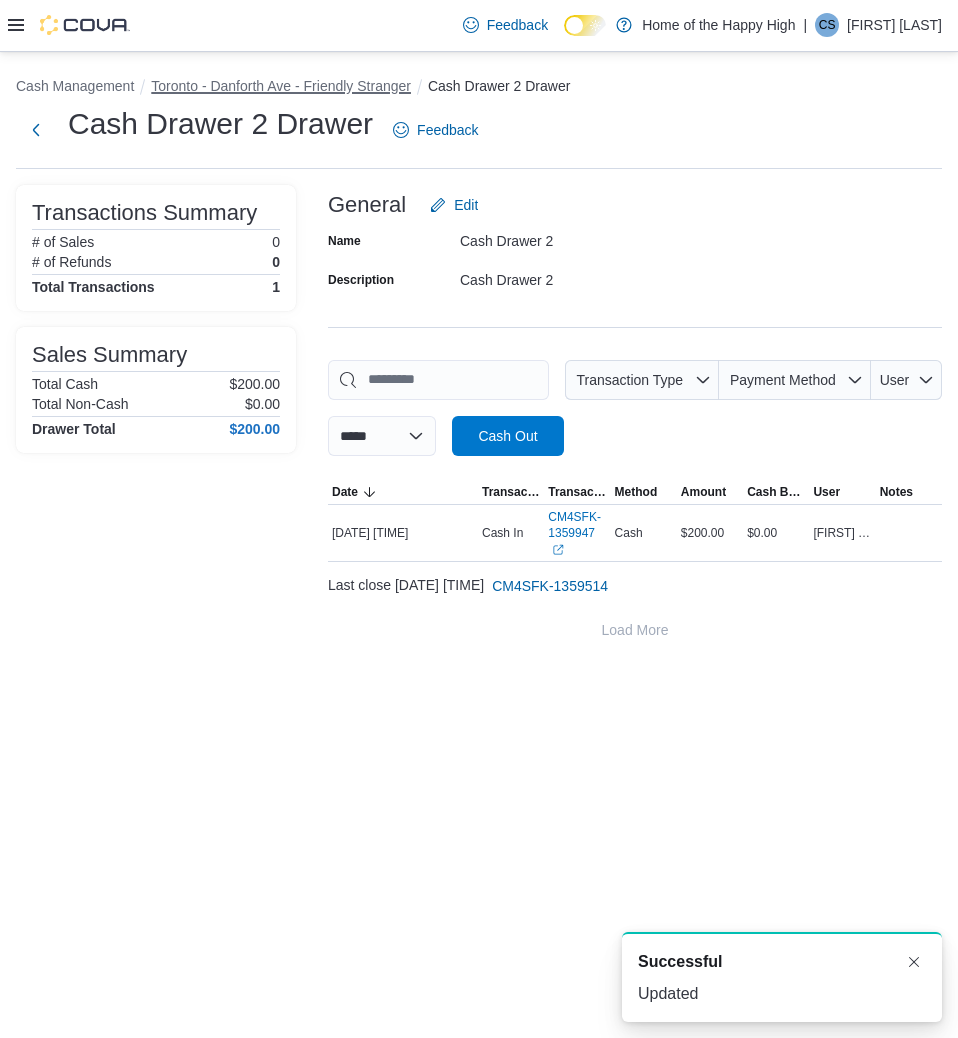 click on "Toronto - Danforth Ave - Friendly Stranger" at bounding box center (281, 86) 